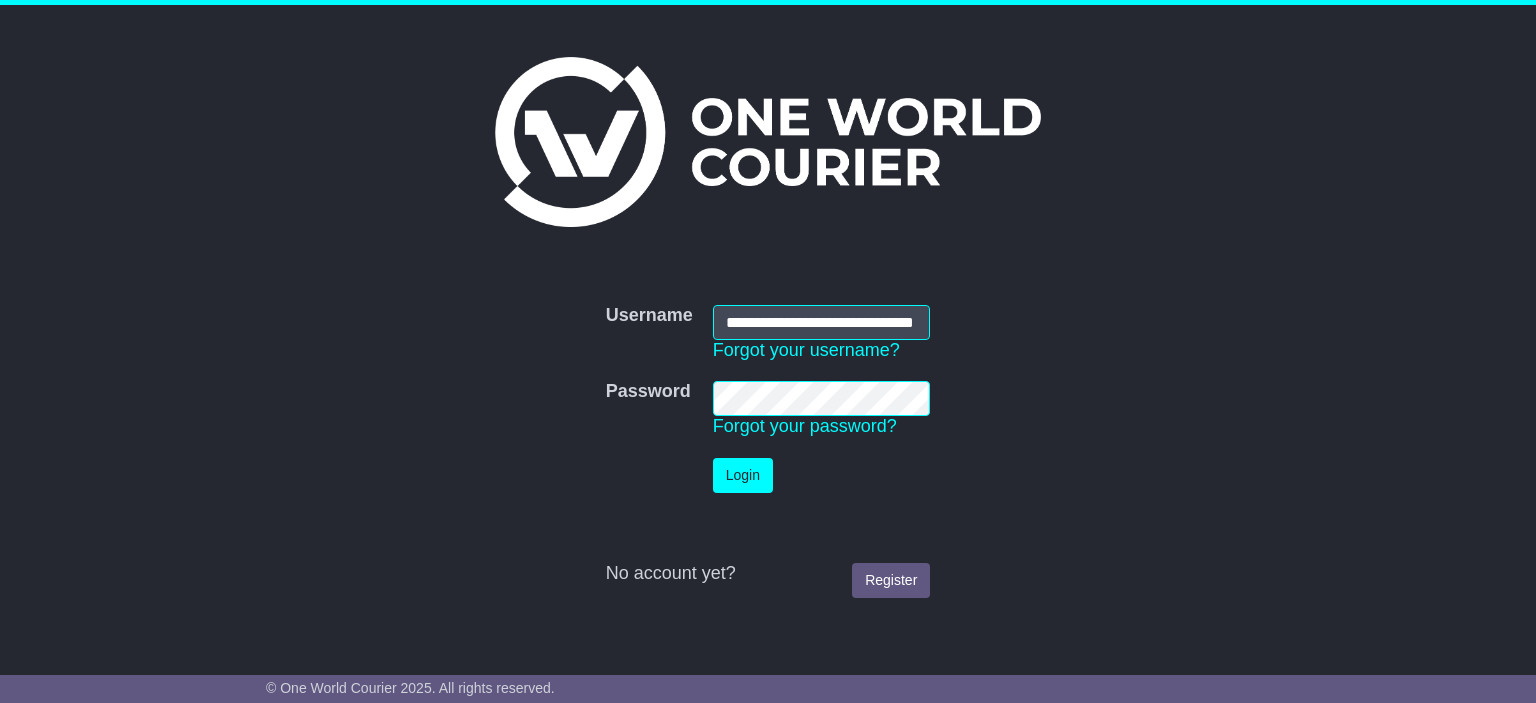 scroll, scrollTop: 0, scrollLeft: 0, axis: both 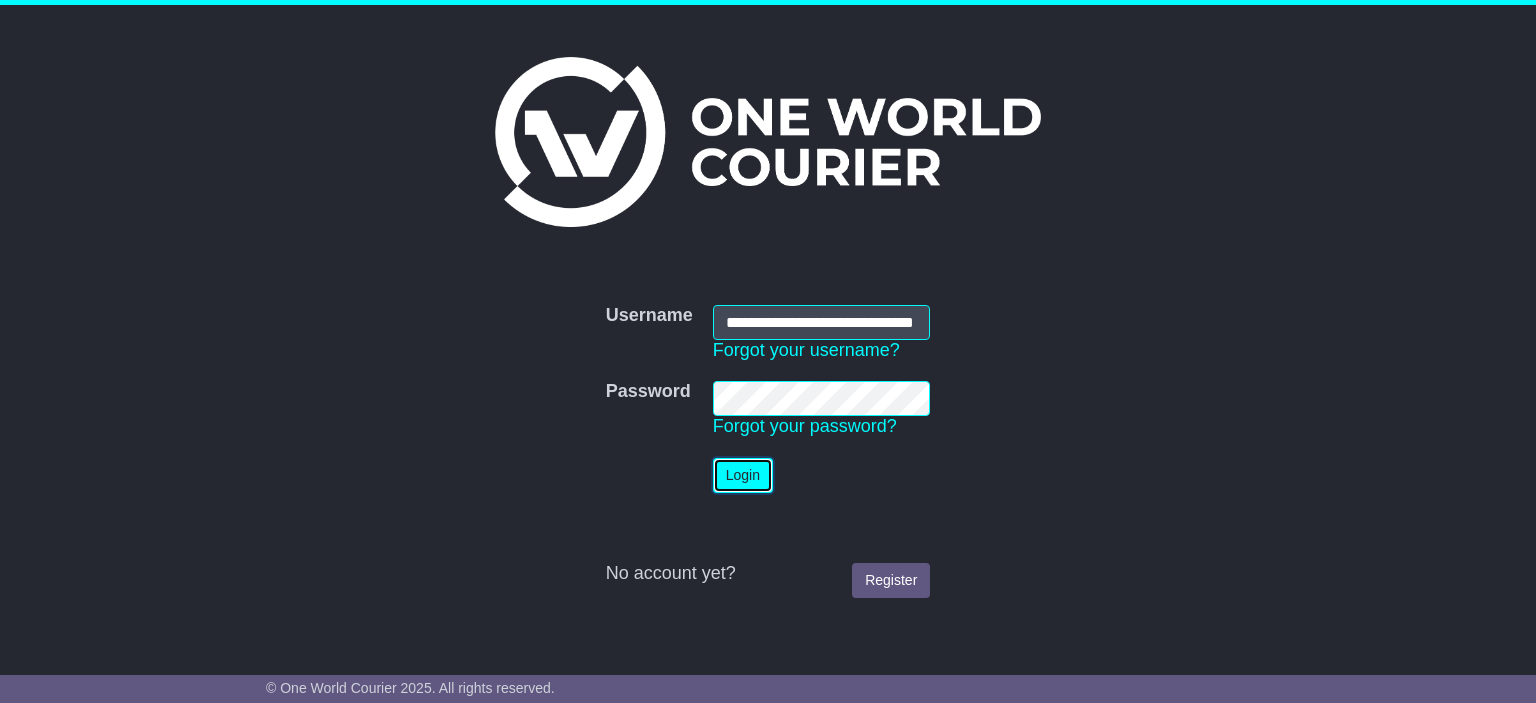 click on "Login" at bounding box center (743, 475) 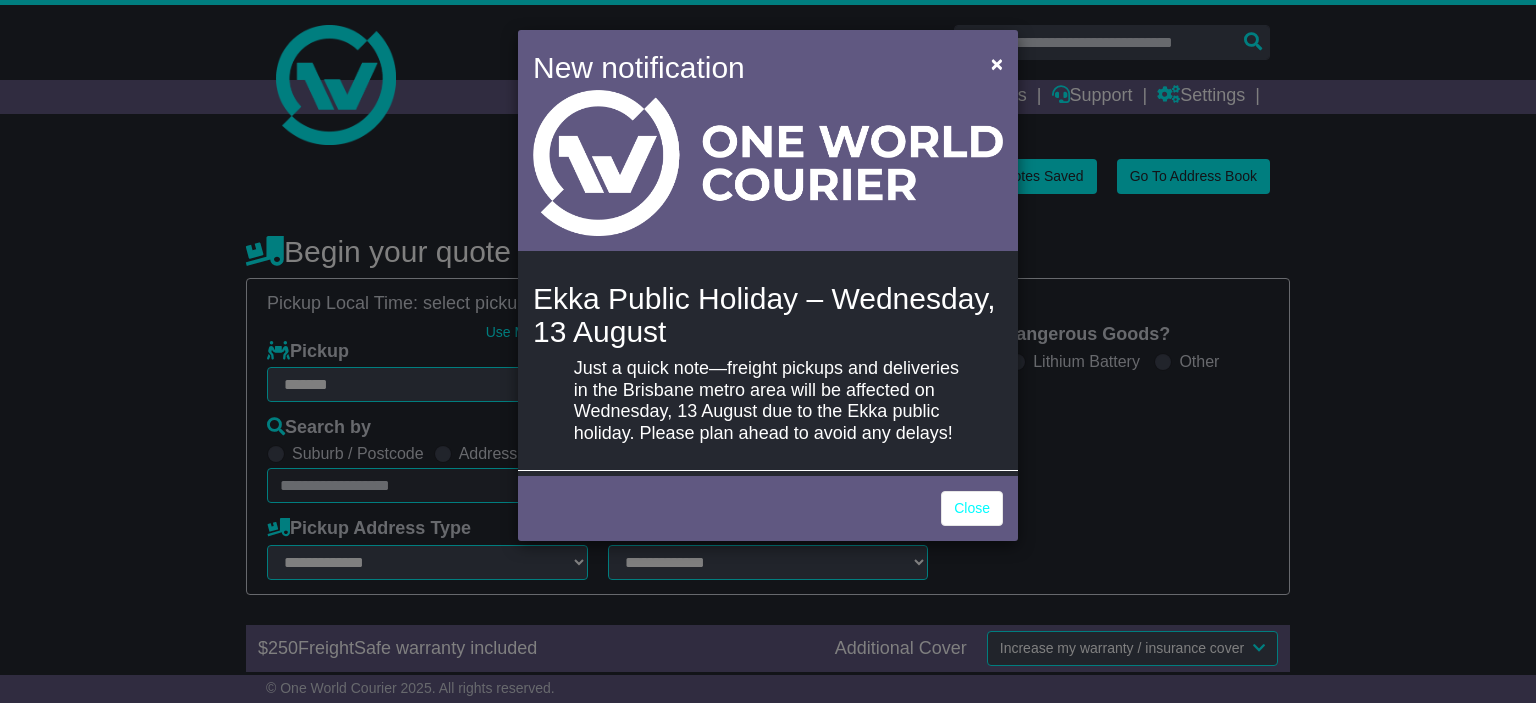 select on "**" 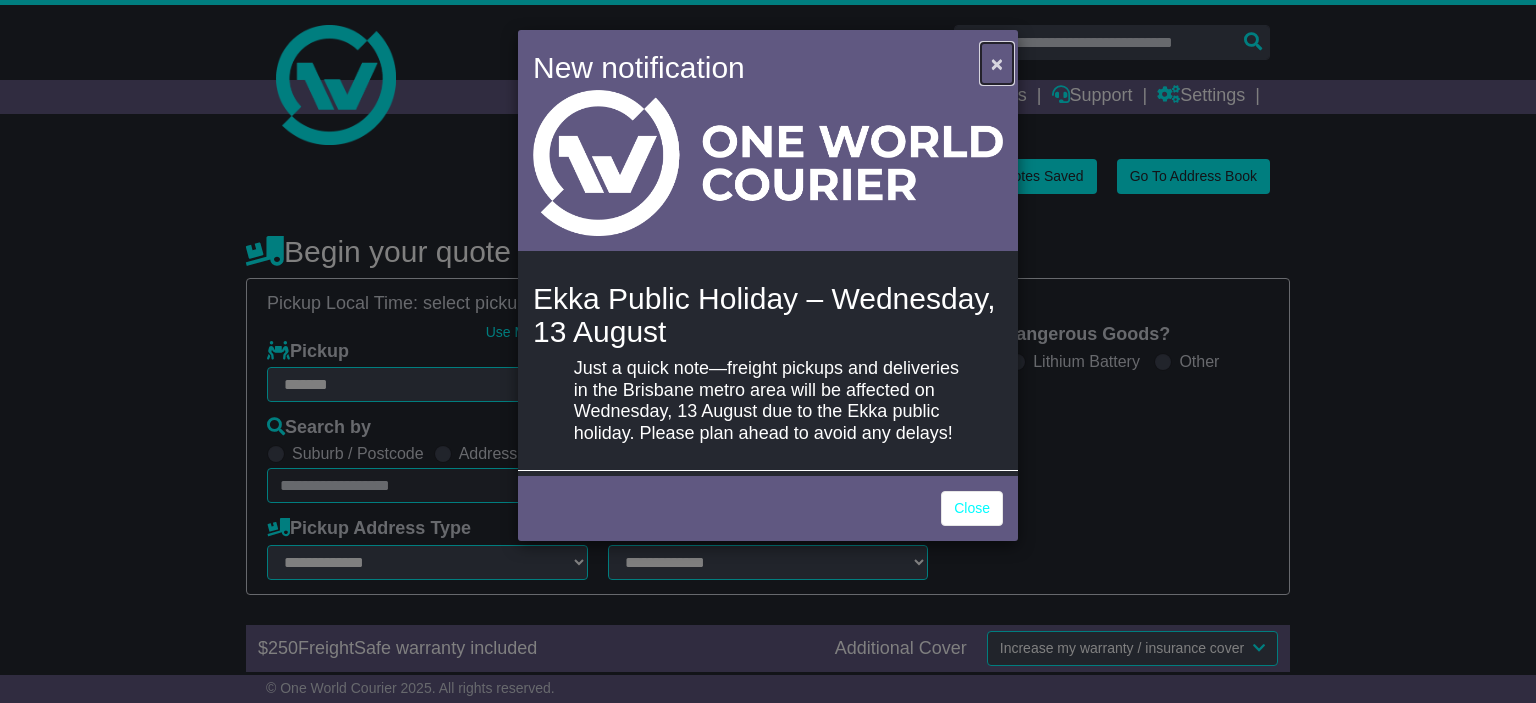 click on "×" at bounding box center (997, 63) 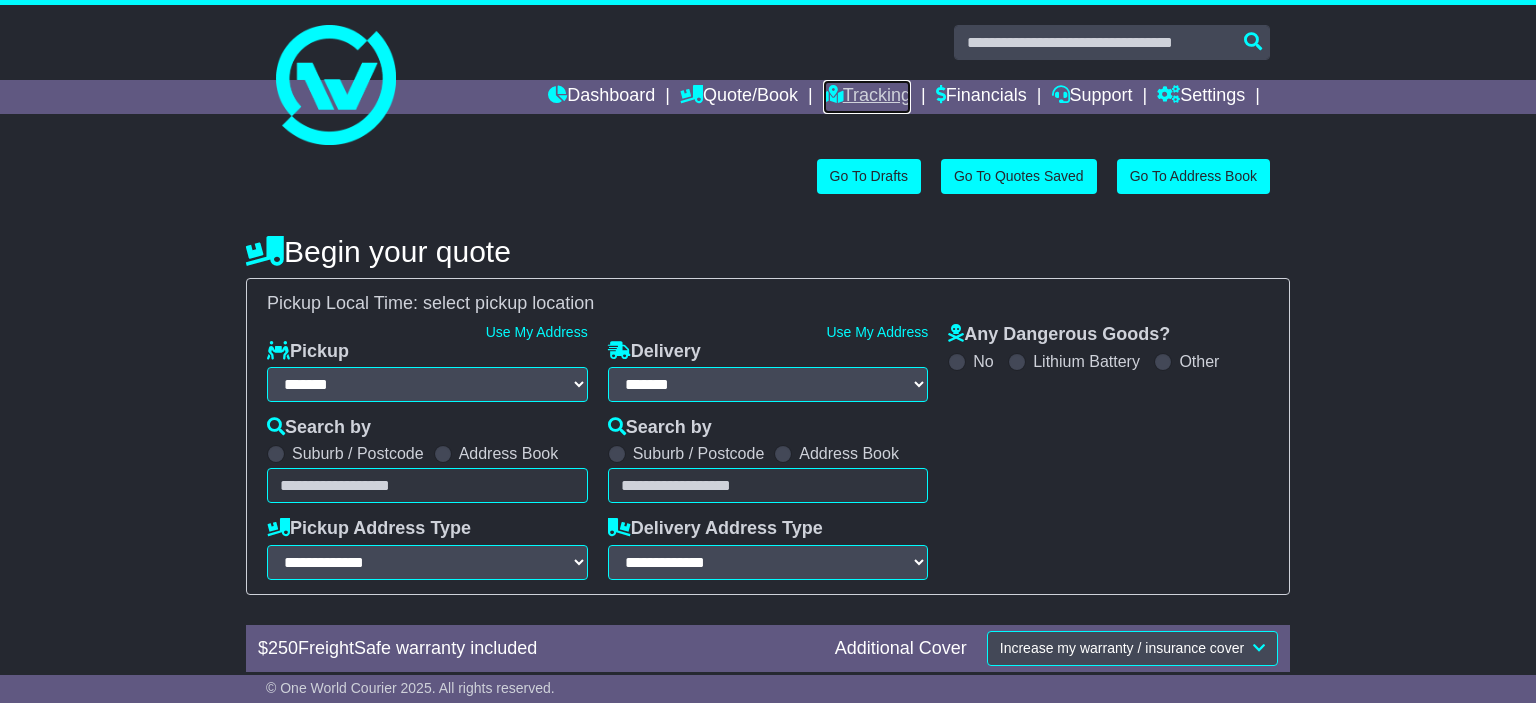 click on "Tracking" at bounding box center [867, 97] 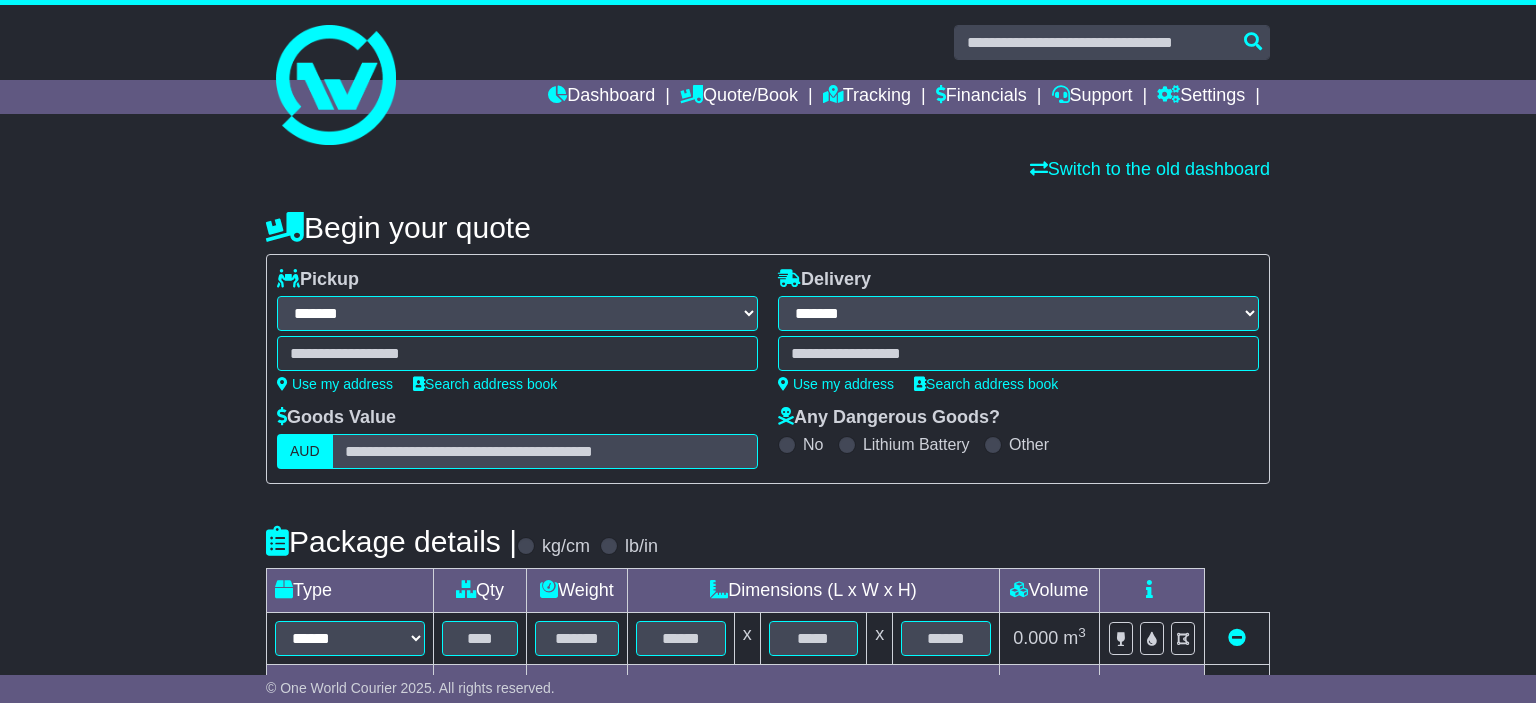 select on "**" 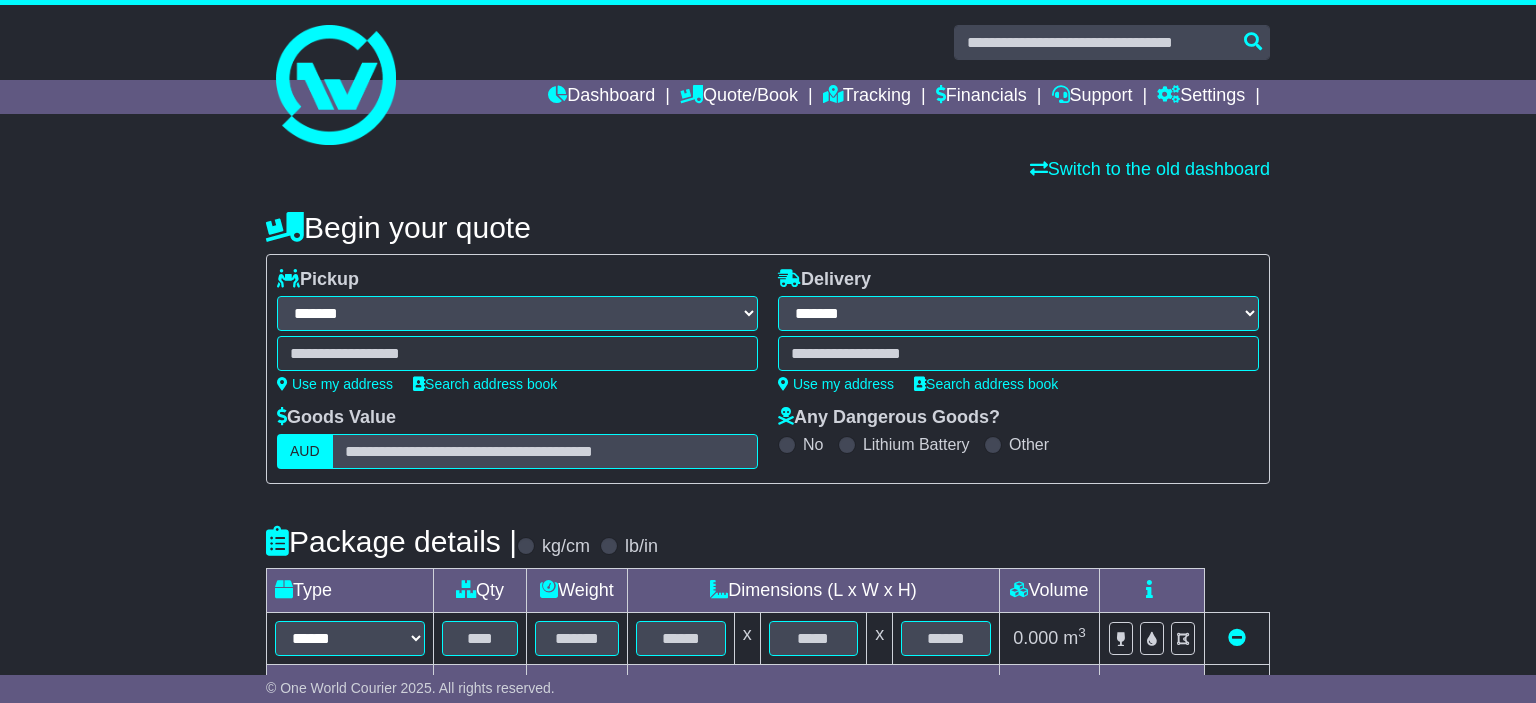 scroll, scrollTop: 0, scrollLeft: 0, axis: both 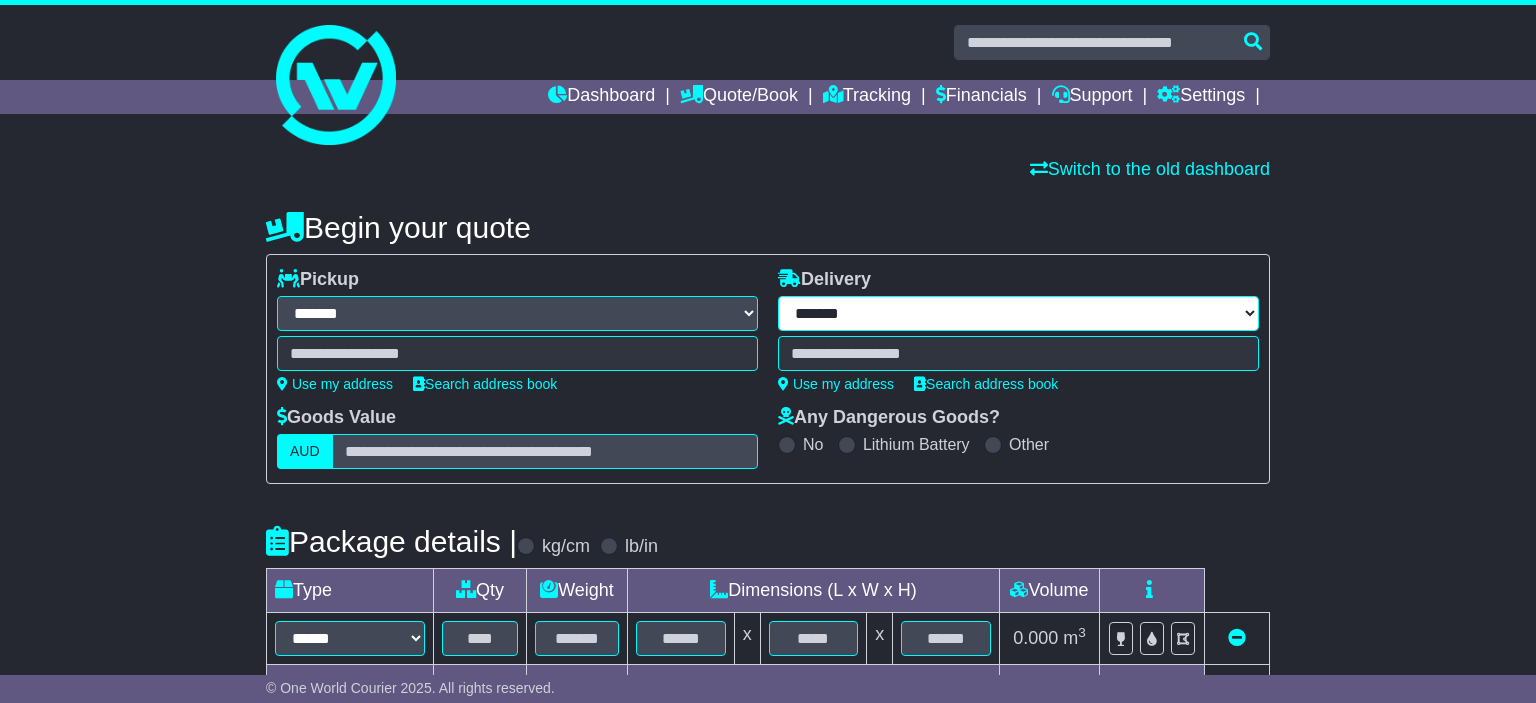 click on "**********" at bounding box center (1018, 313) 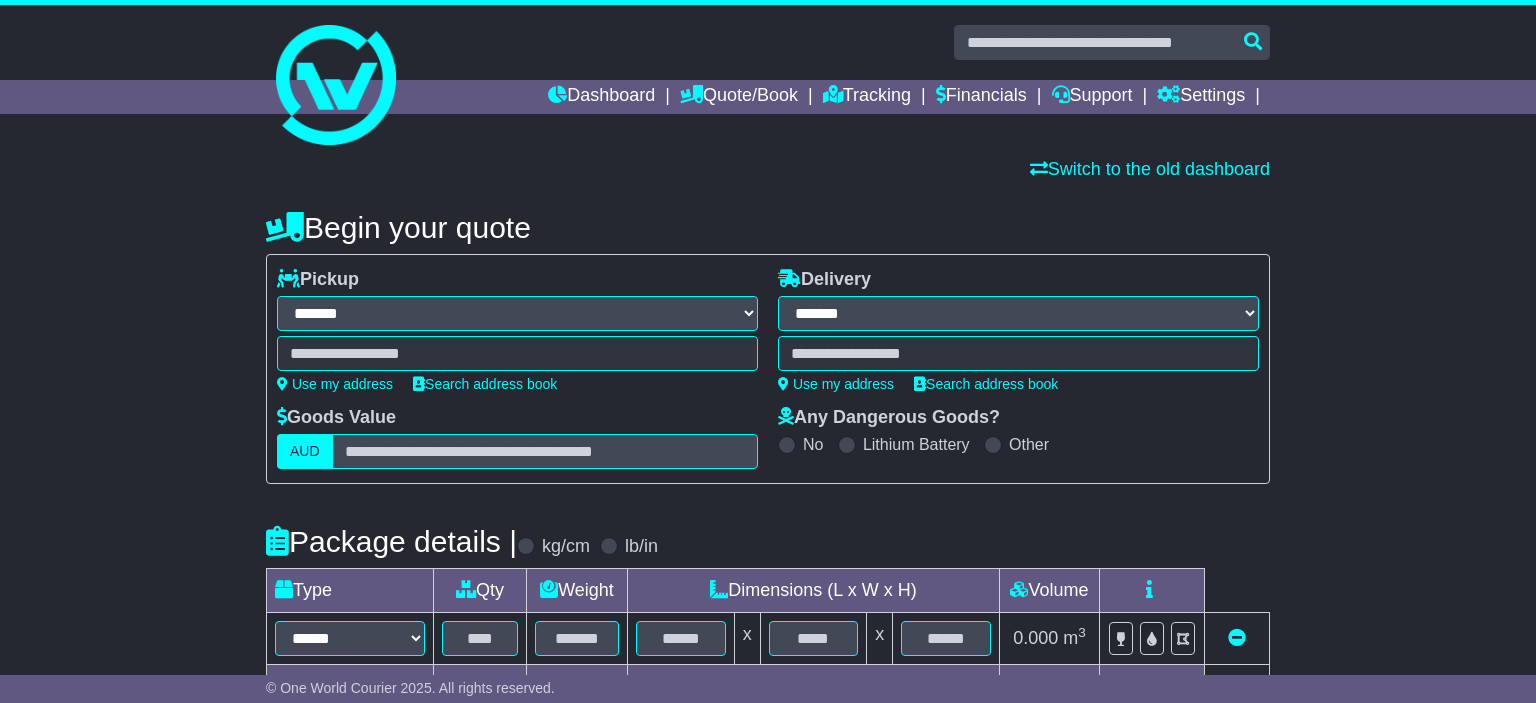 click on "**********" at bounding box center [1018, 313] 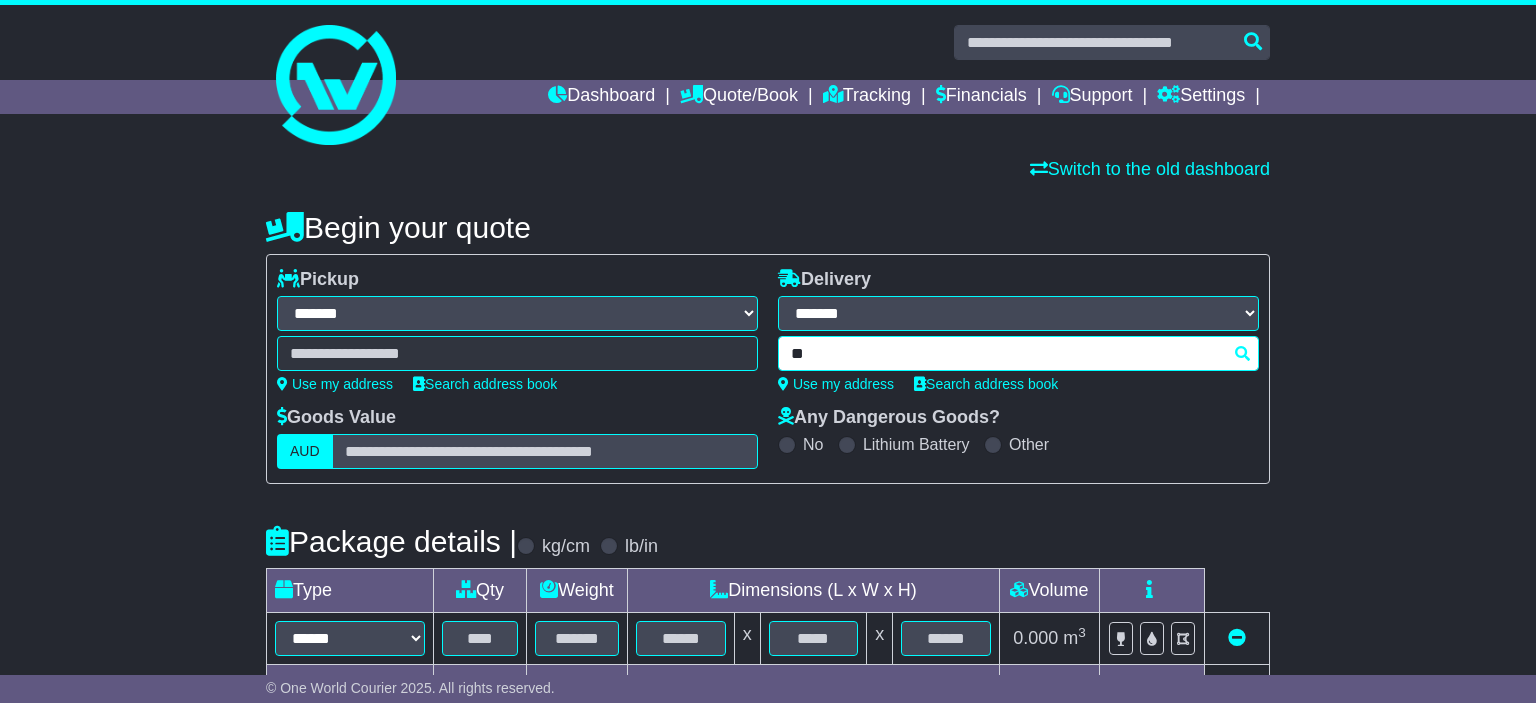 type on "***" 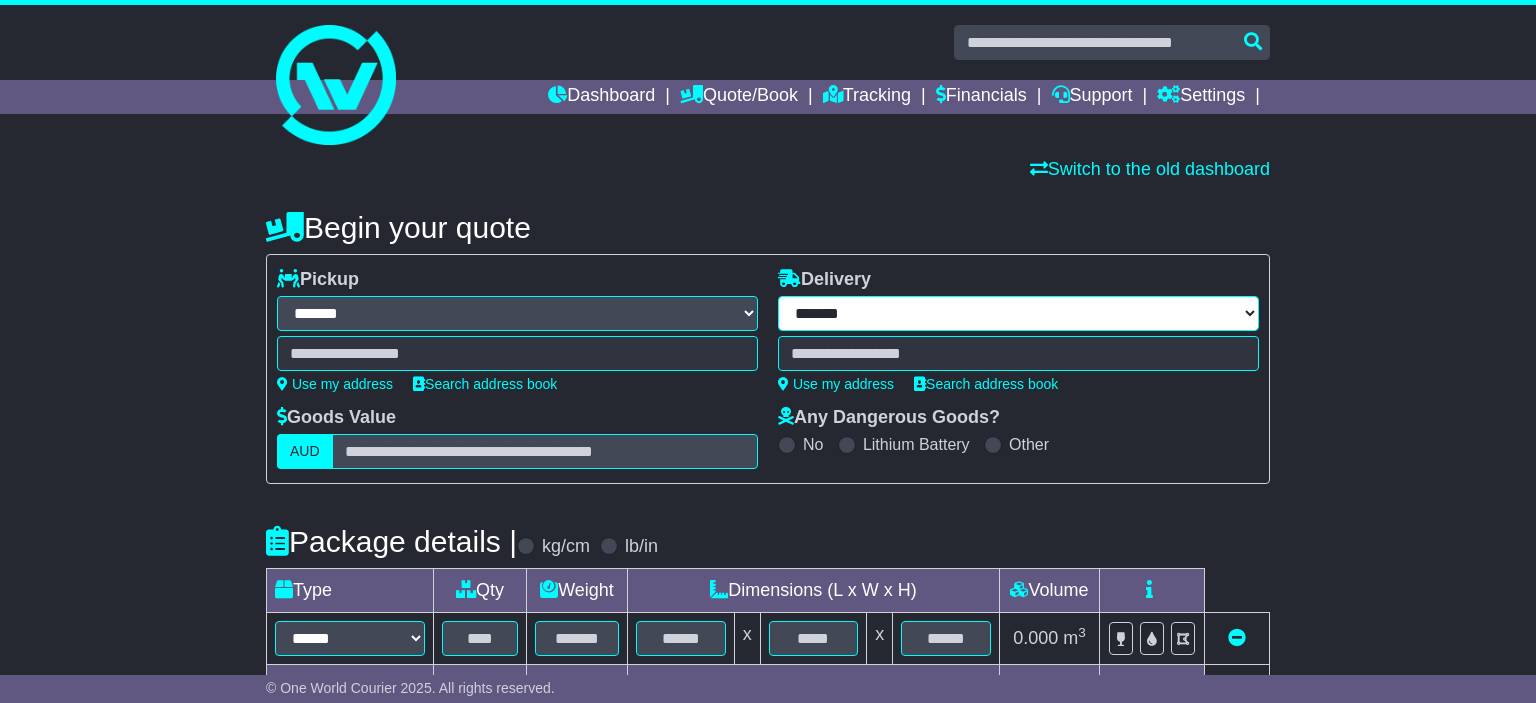 click on "**********" at bounding box center [1018, 313] 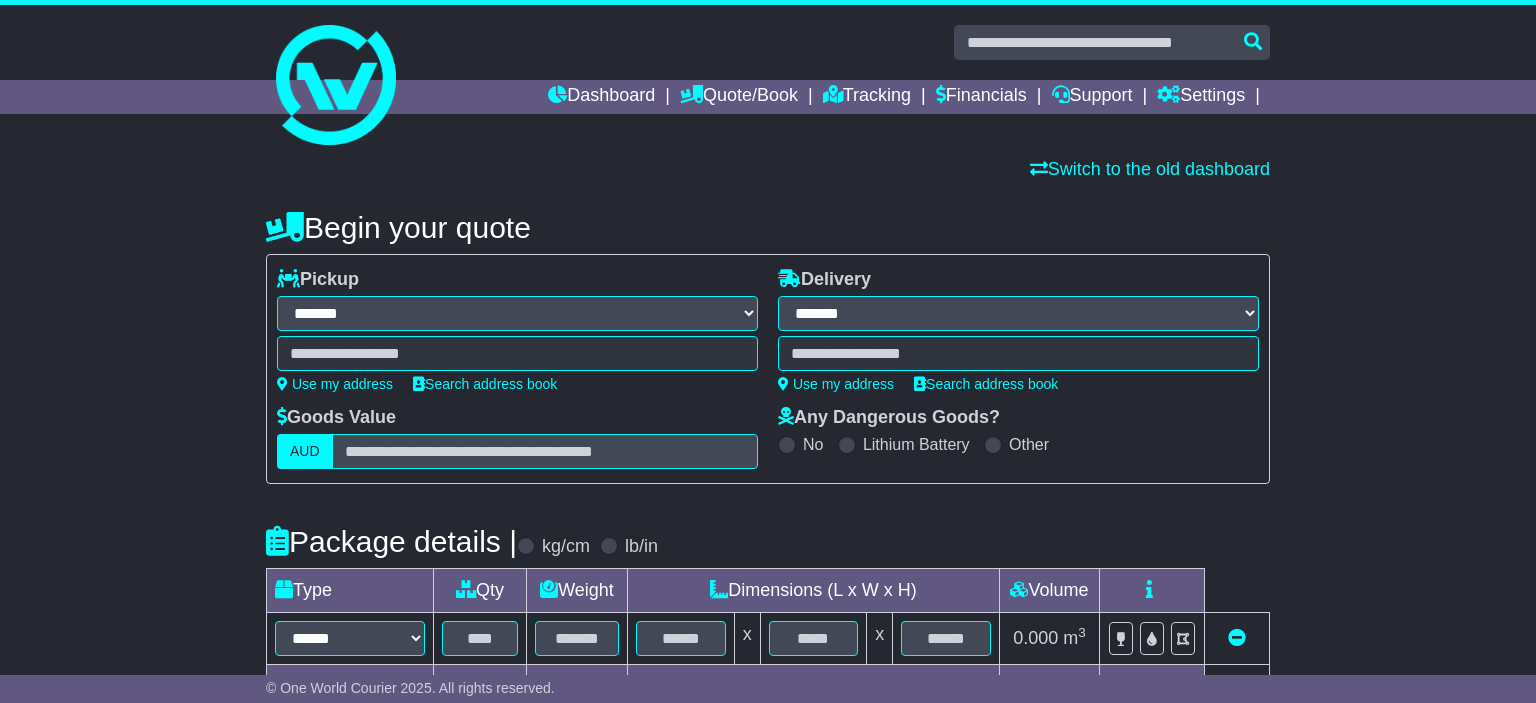 select on "***" 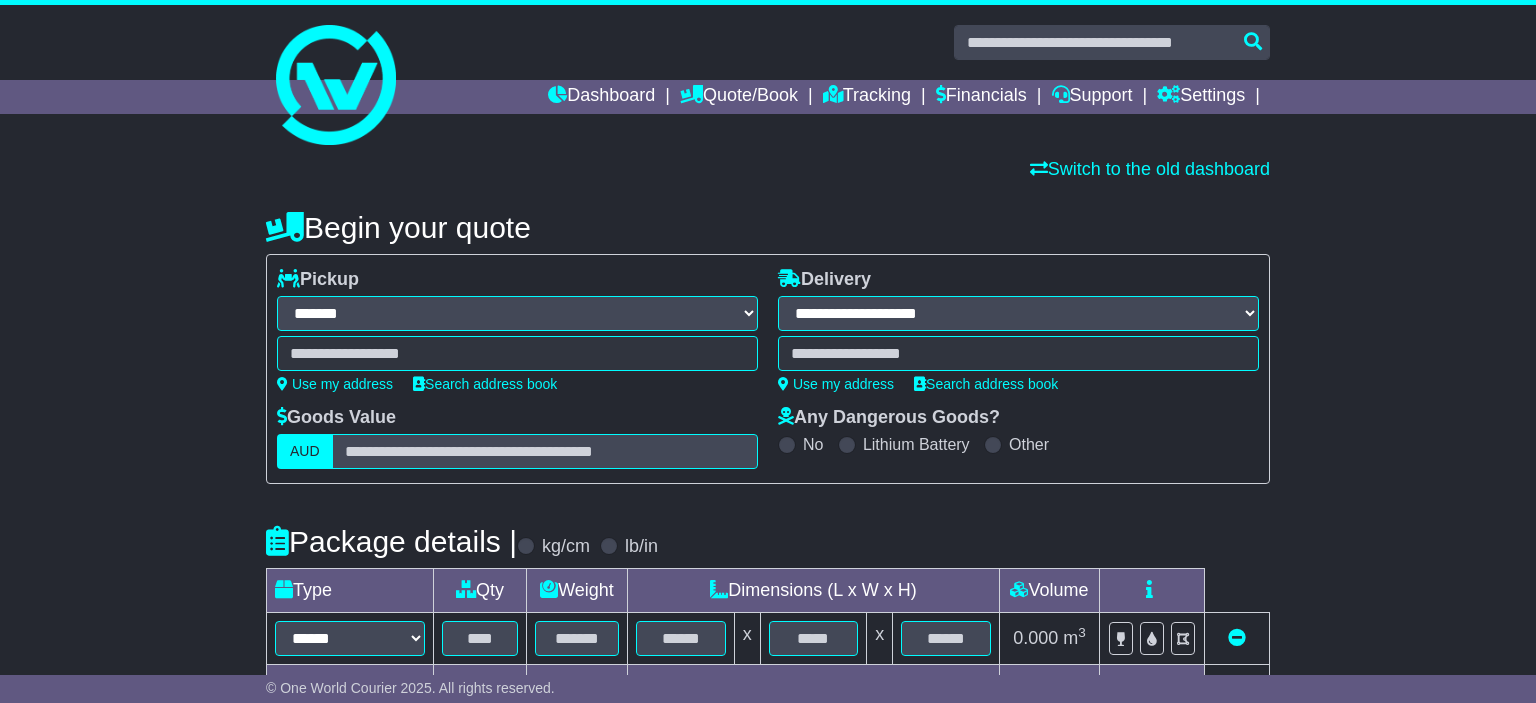 click on "**********" at bounding box center [0, 0] 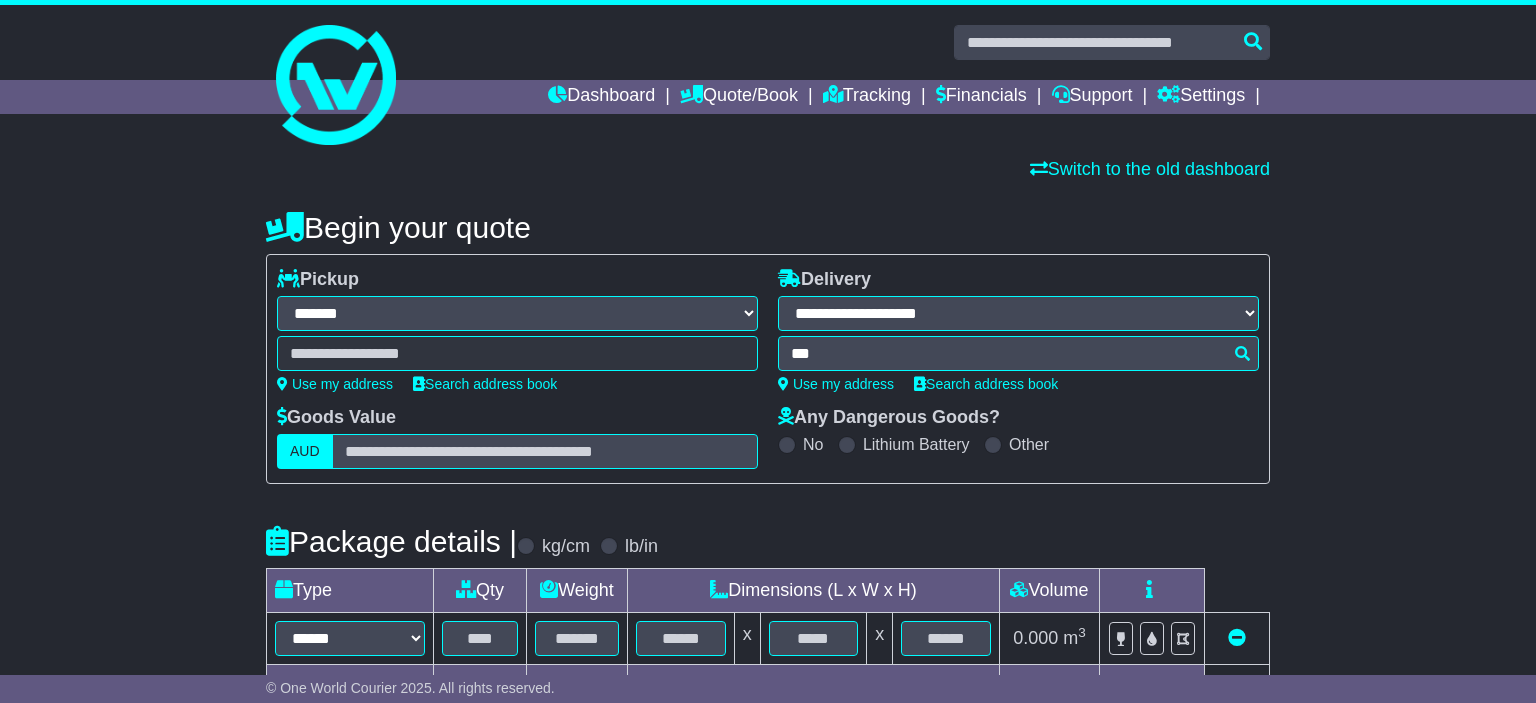click at bounding box center [517, 353] 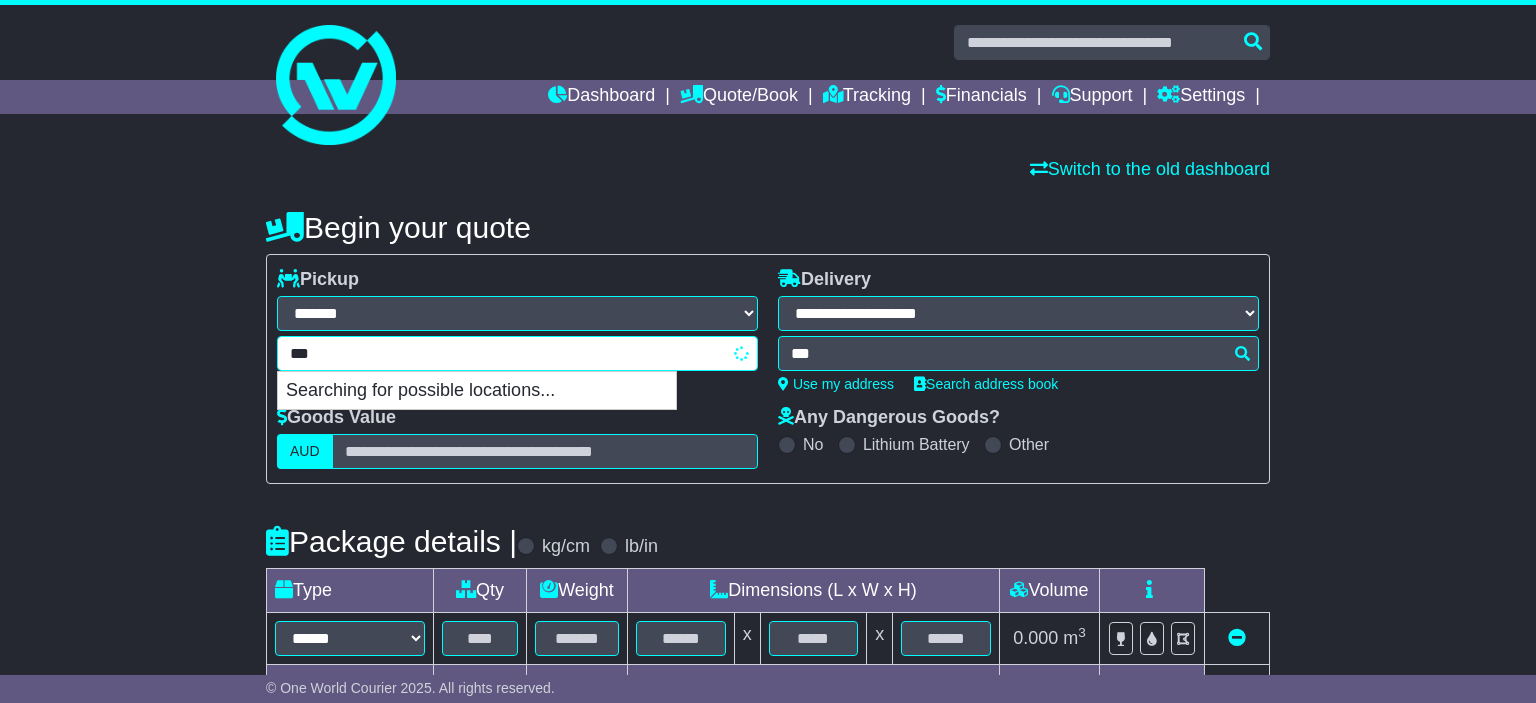 type on "****" 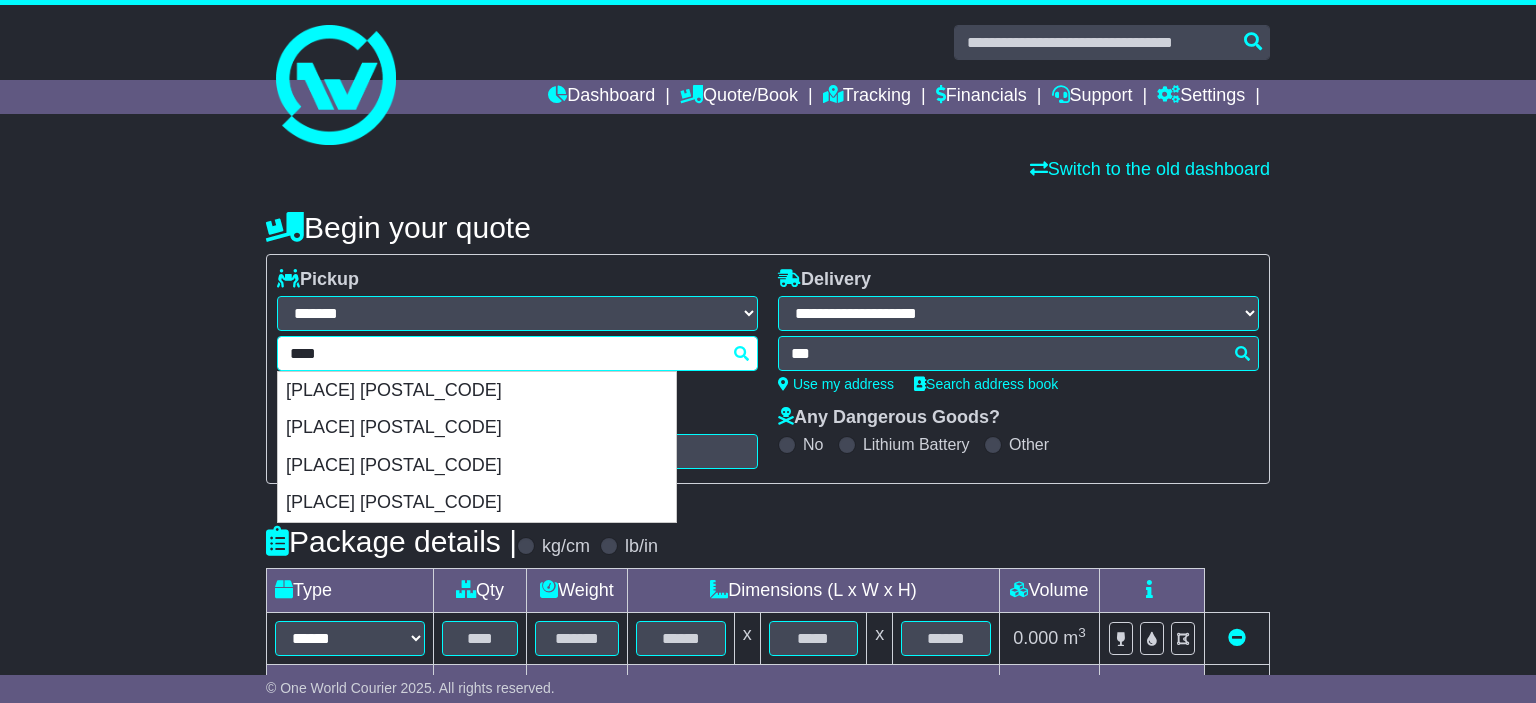 drag, startPoint x: 448, startPoint y: 434, endPoint x: 470, endPoint y: 429, distance: 22.561028 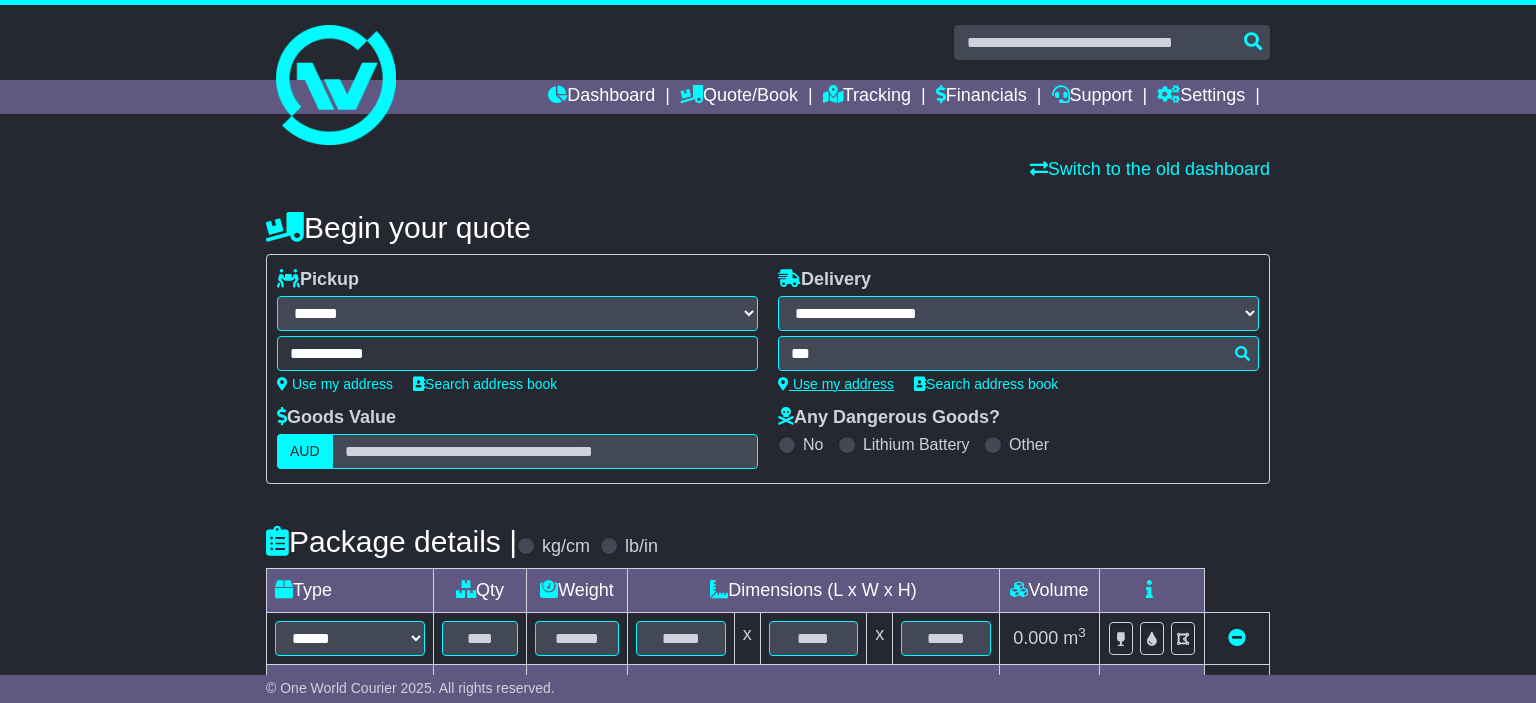type on "**********" 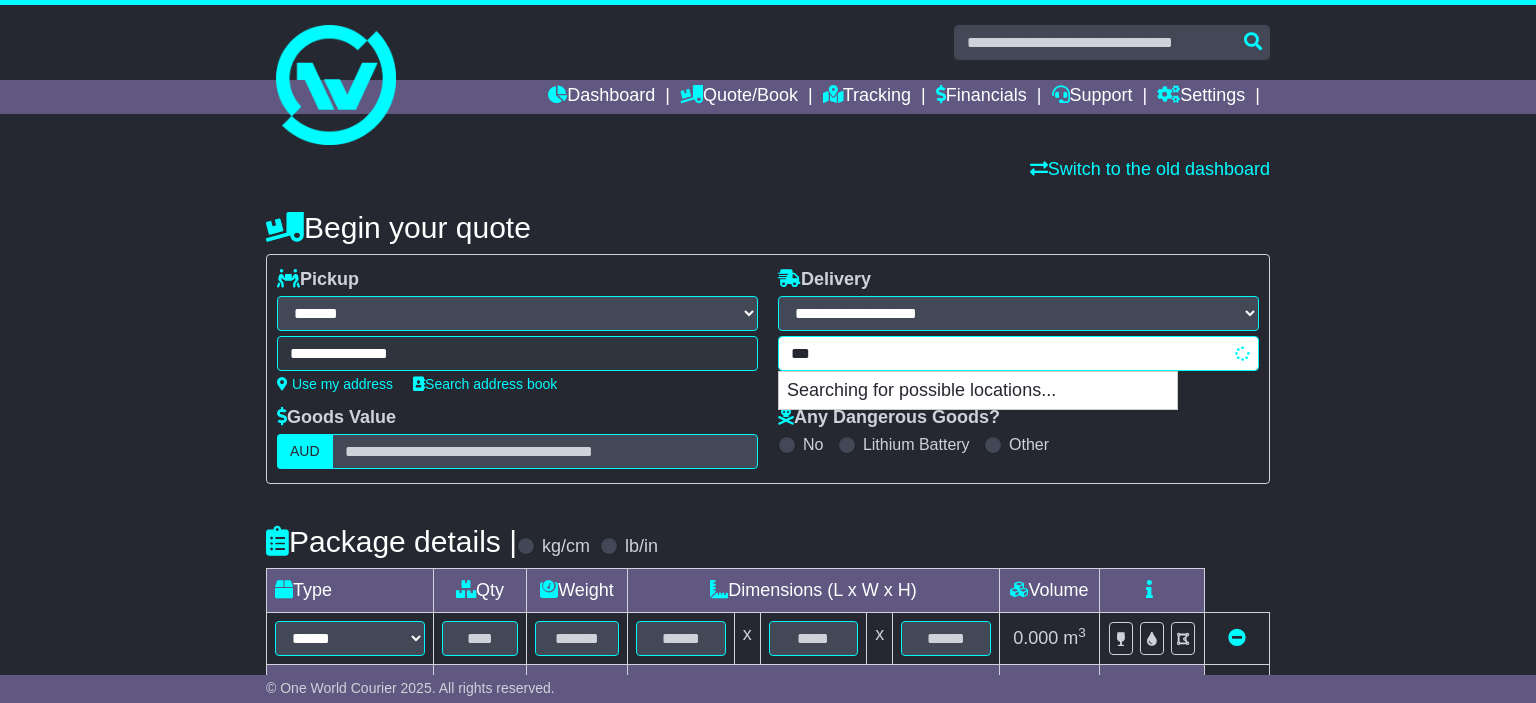 drag, startPoint x: 838, startPoint y: 354, endPoint x: 740, endPoint y: 350, distance: 98.0816 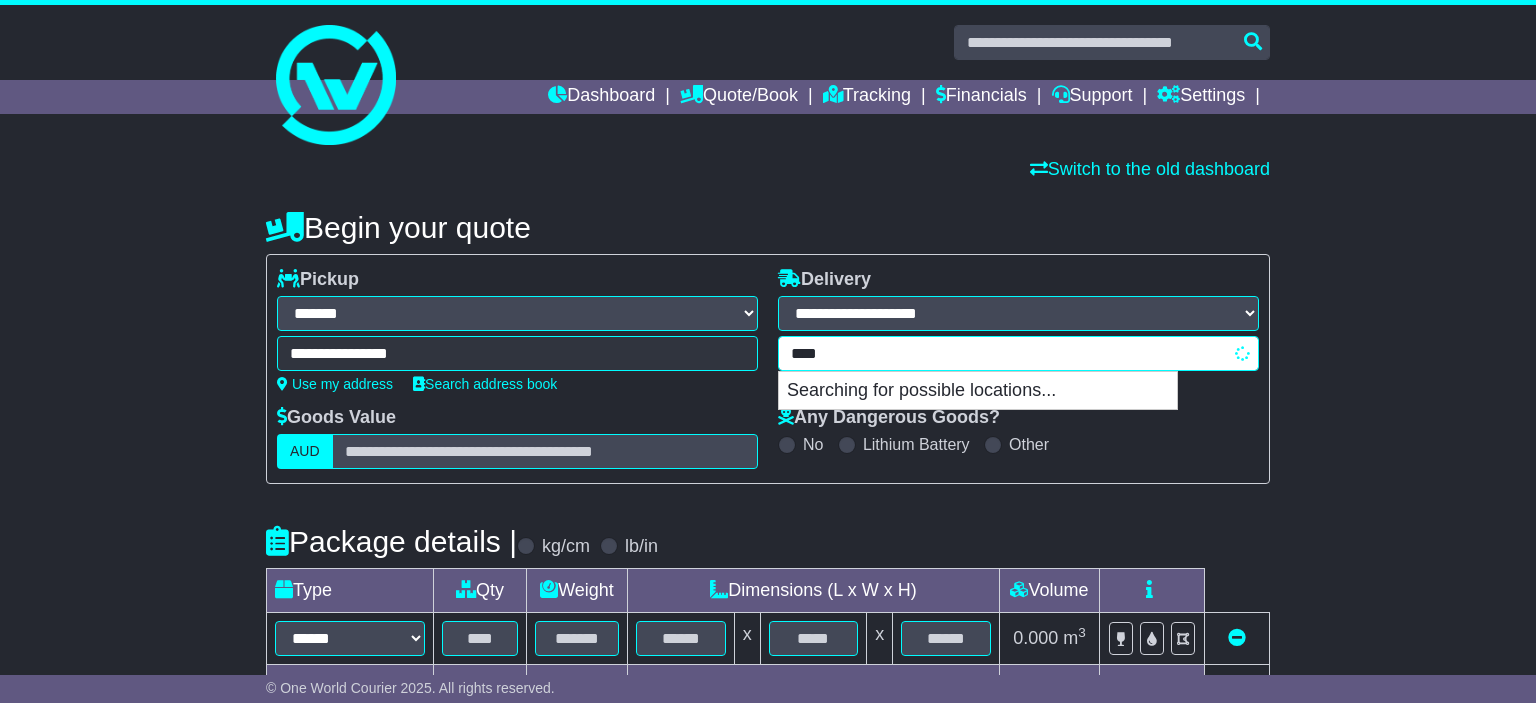 type on "****" 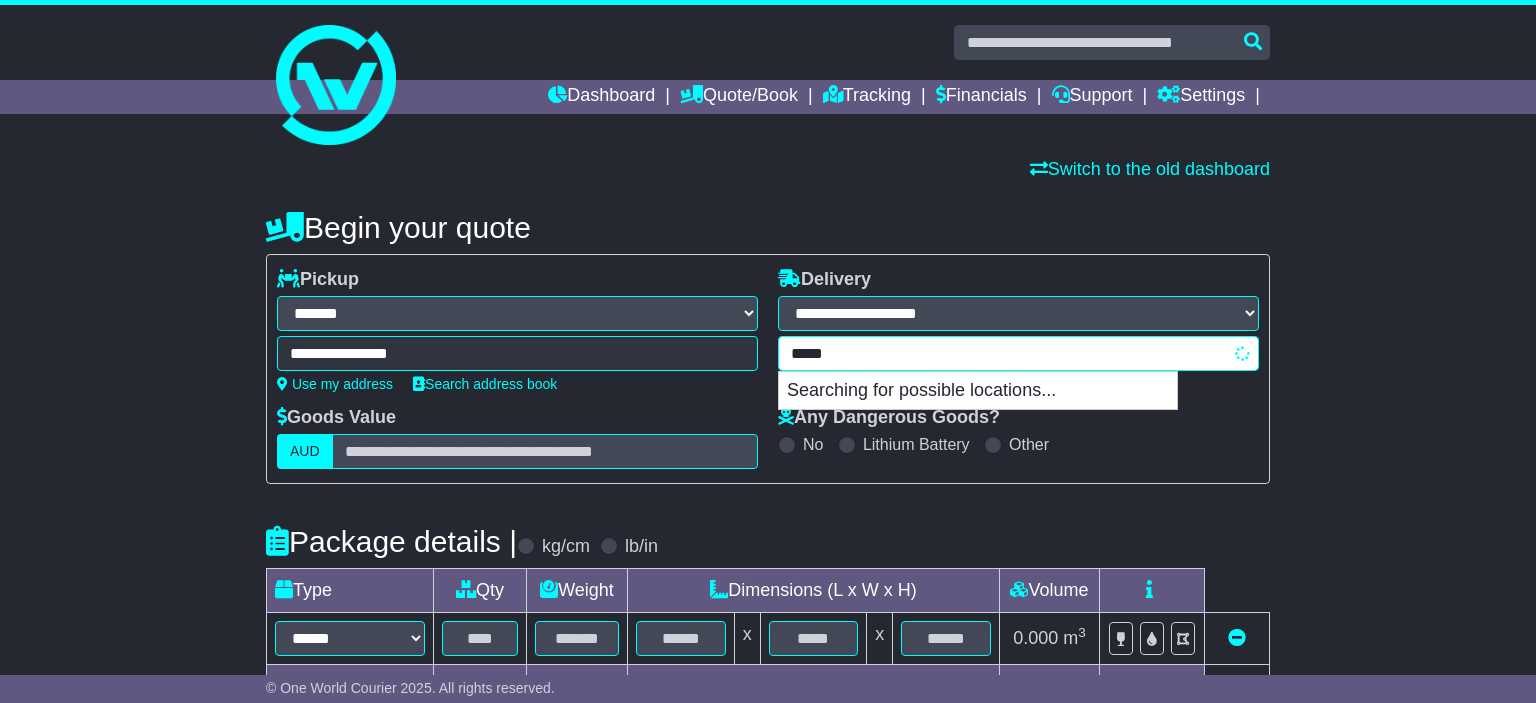 type on "*********" 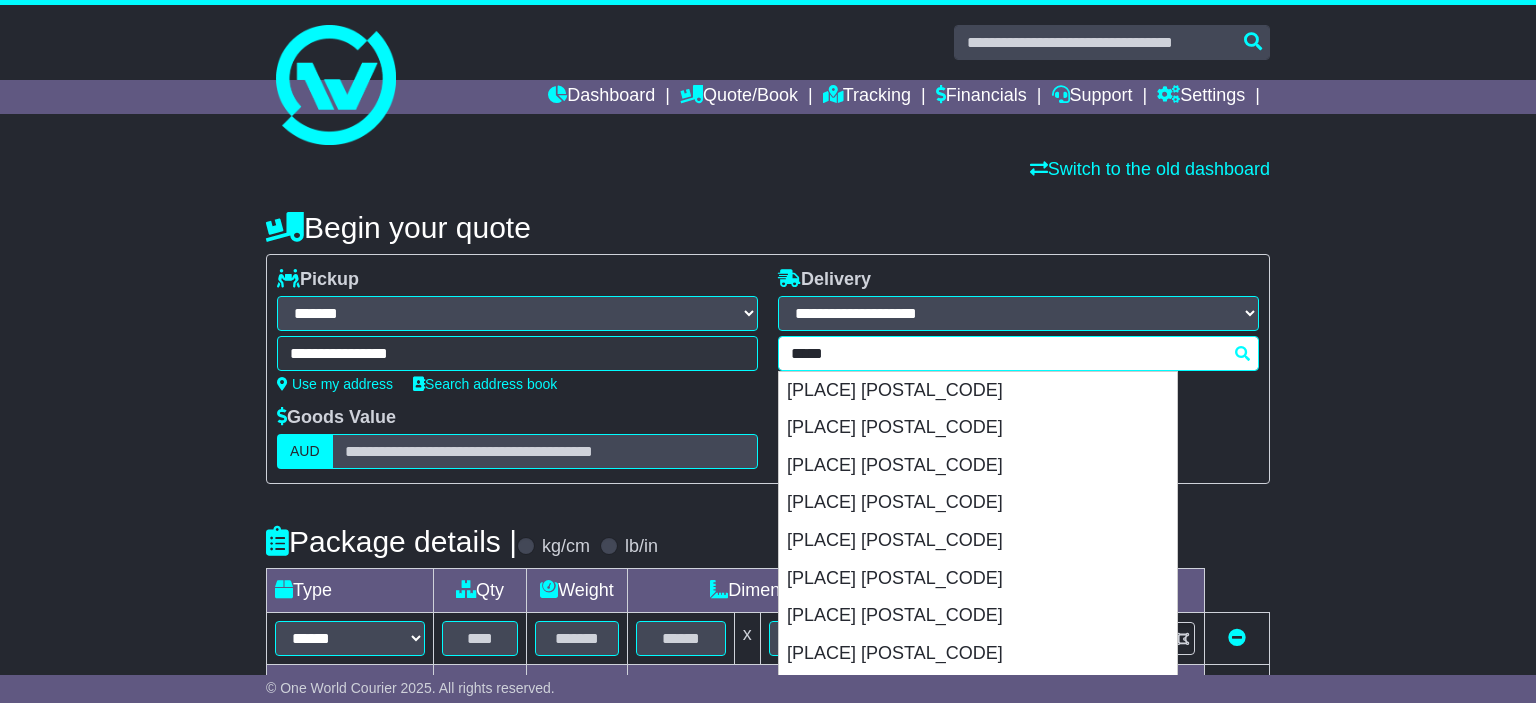type 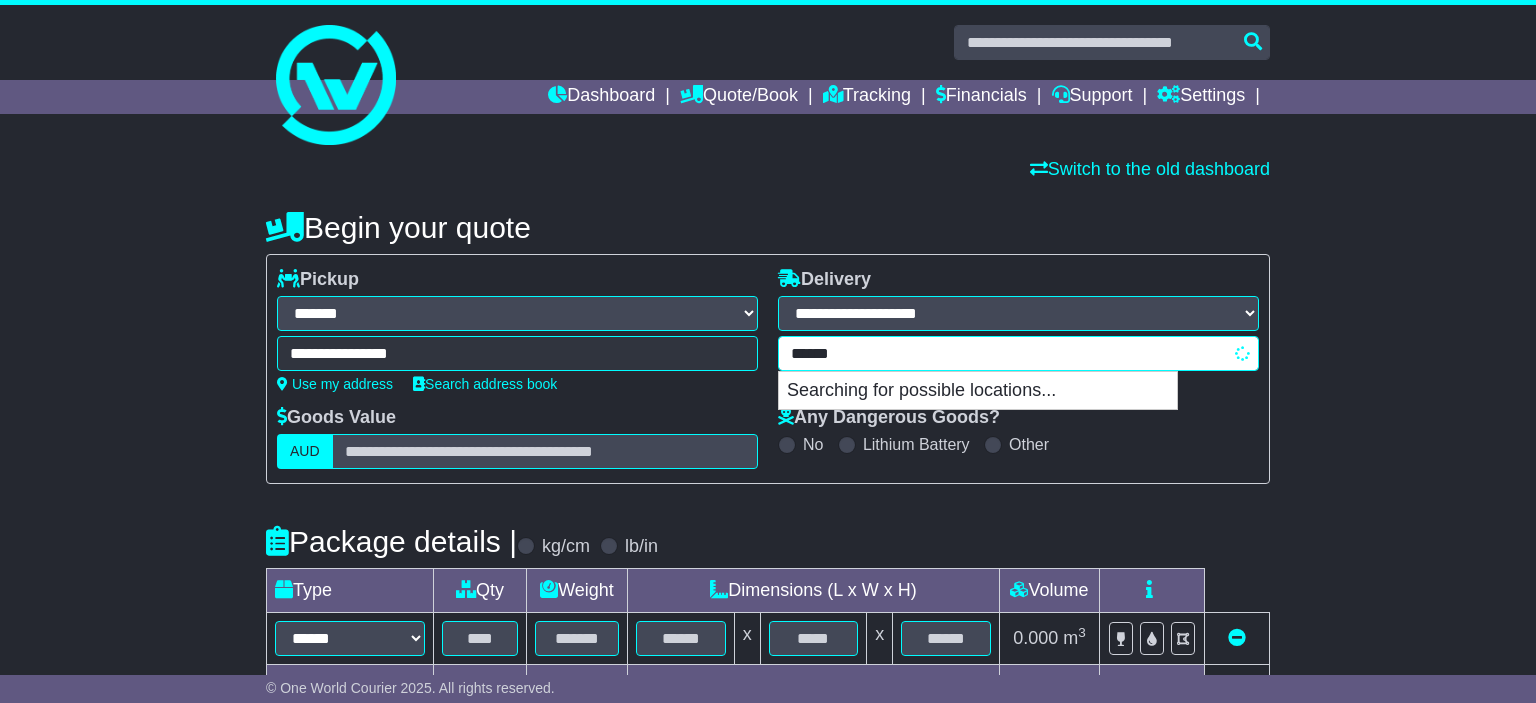 type on "*******" 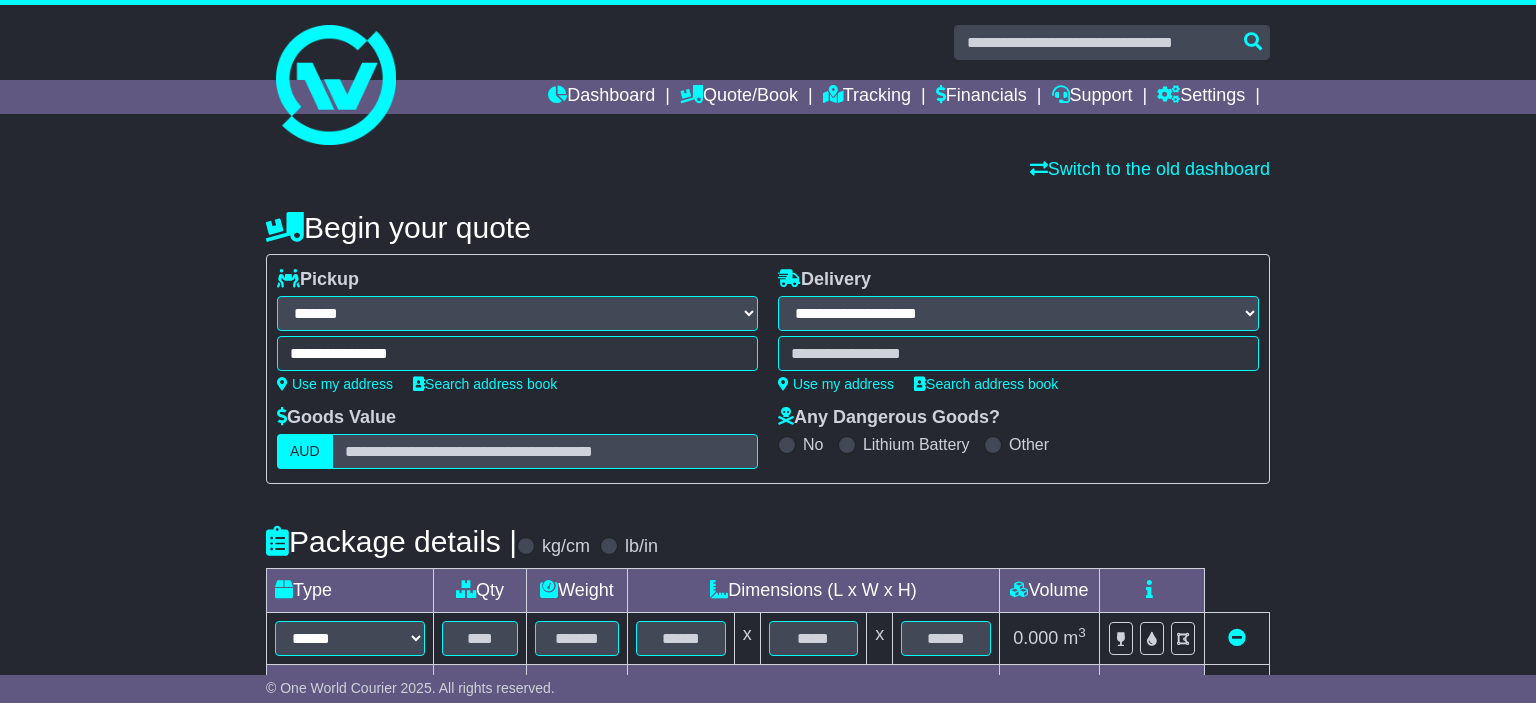 type on "**********" 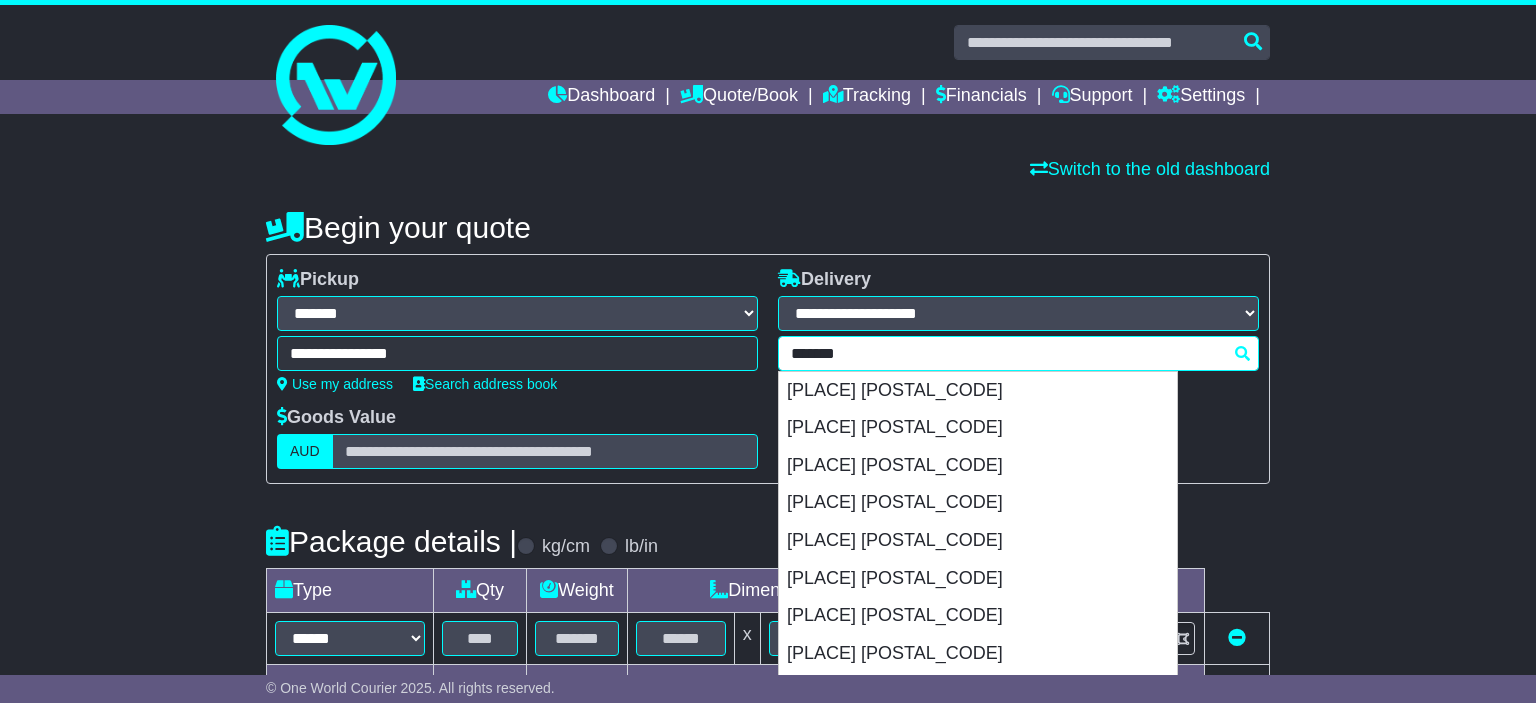 type 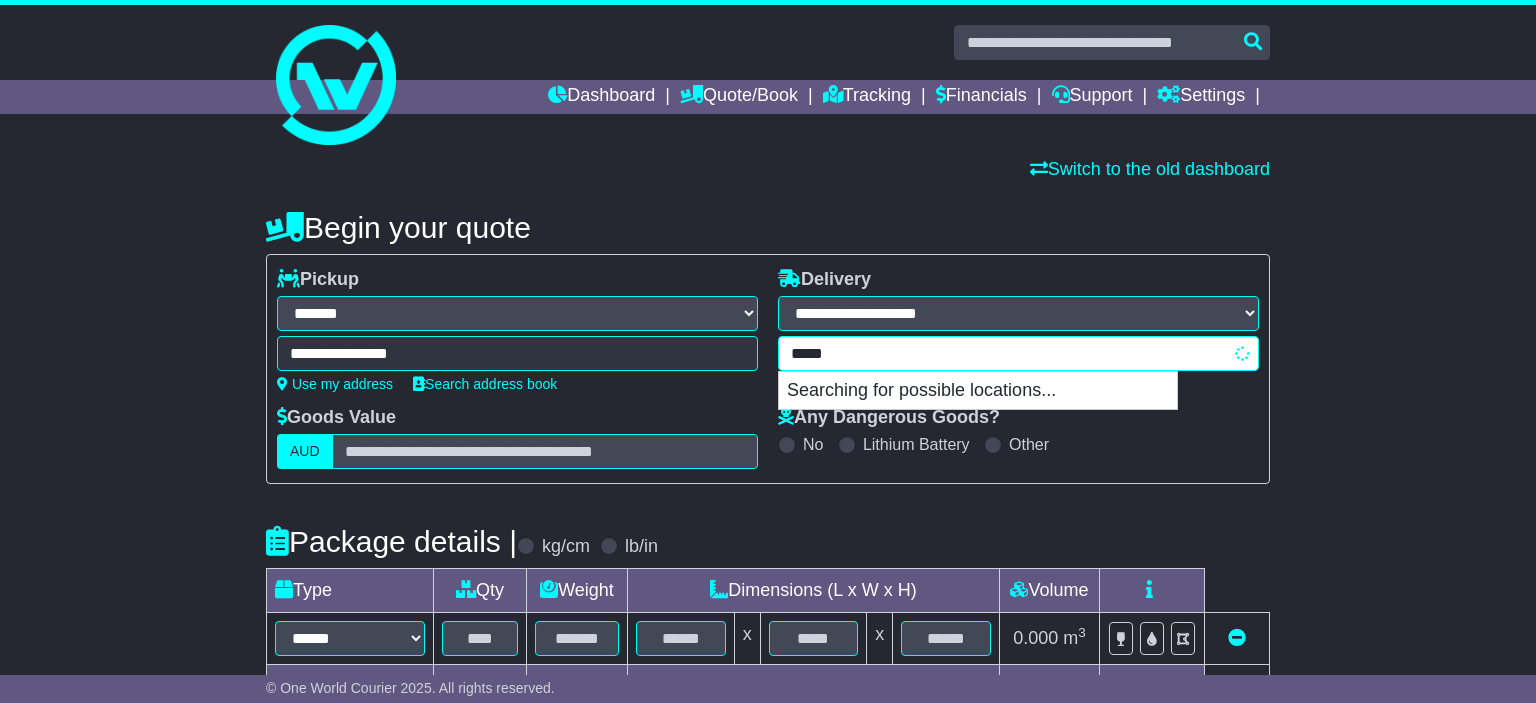 type on "****" 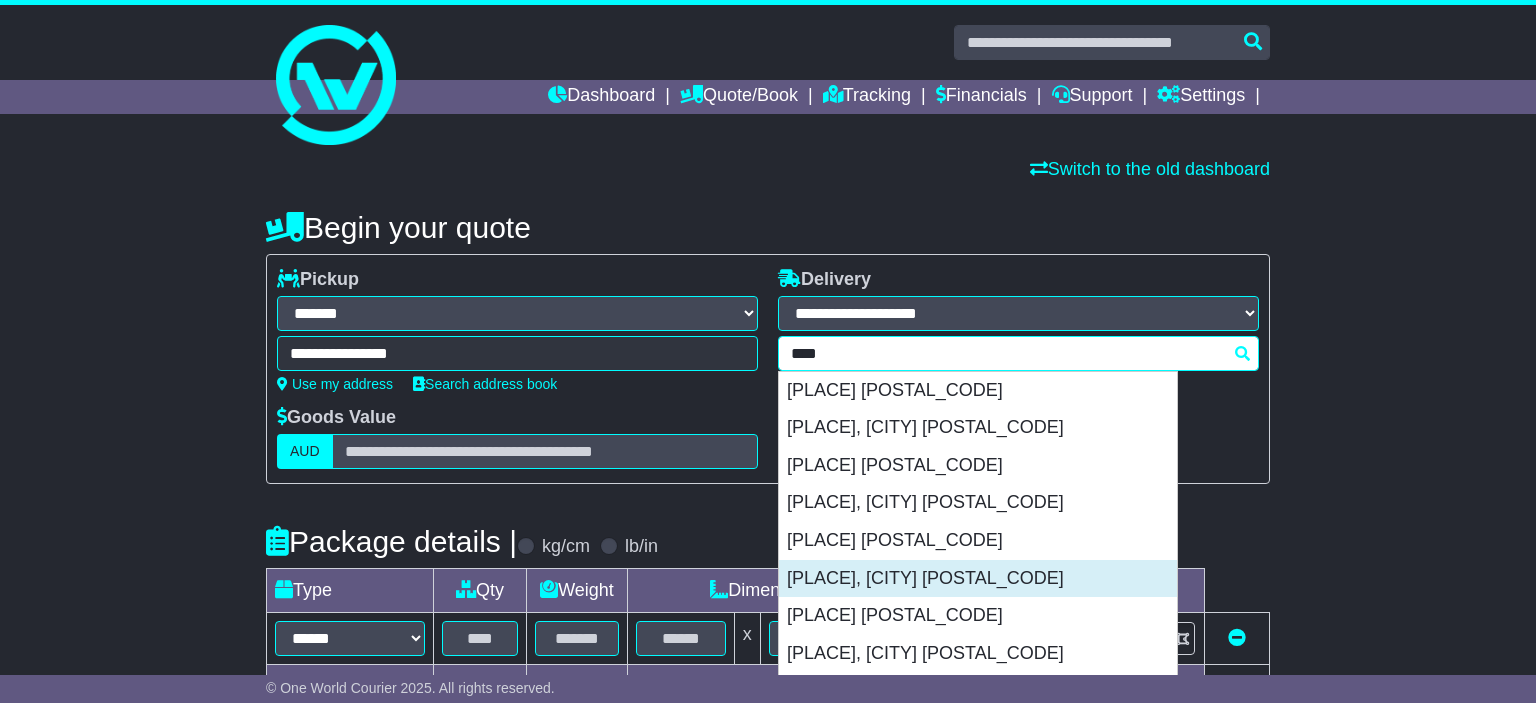 click on "[PLACE], [CITY] [POSTAL_CODE]" at bounding box center [978, 579] 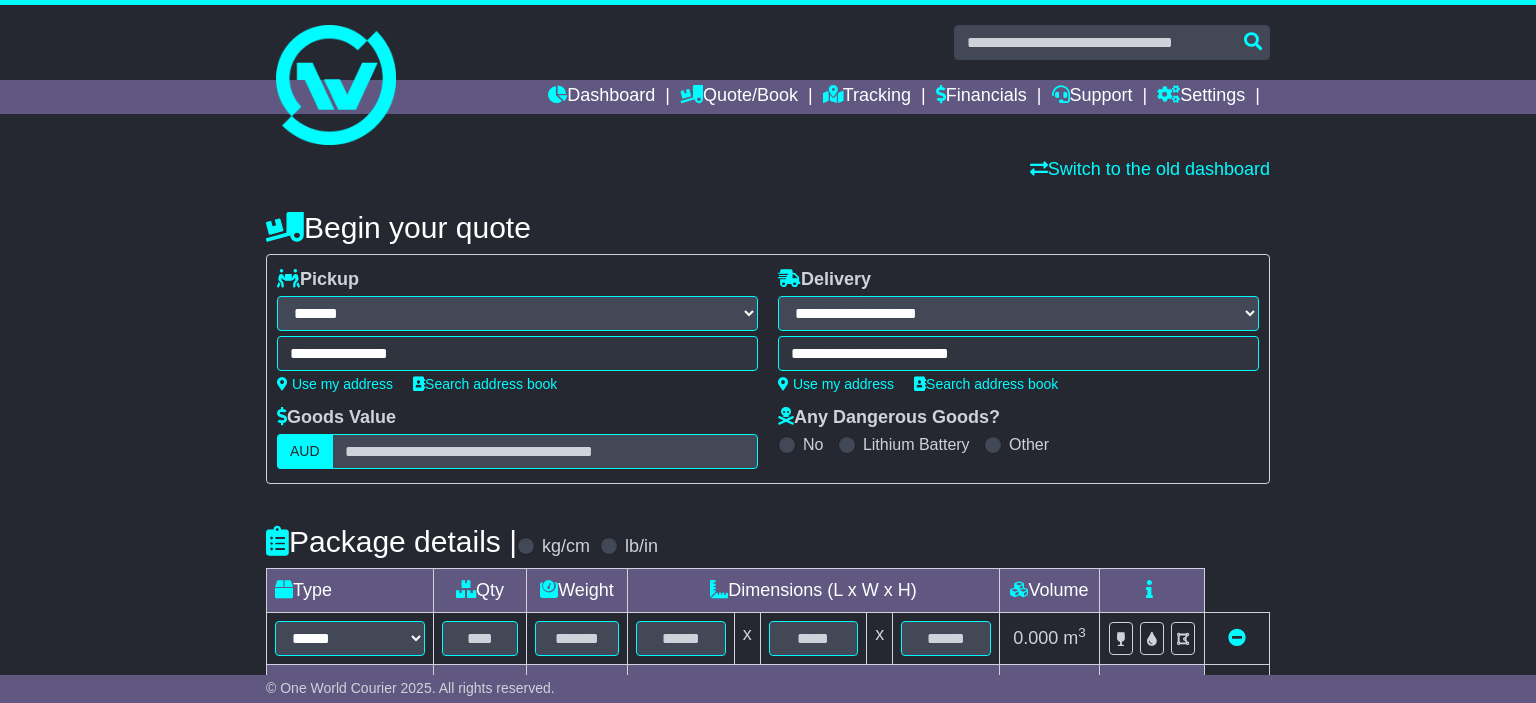 type on "**********" 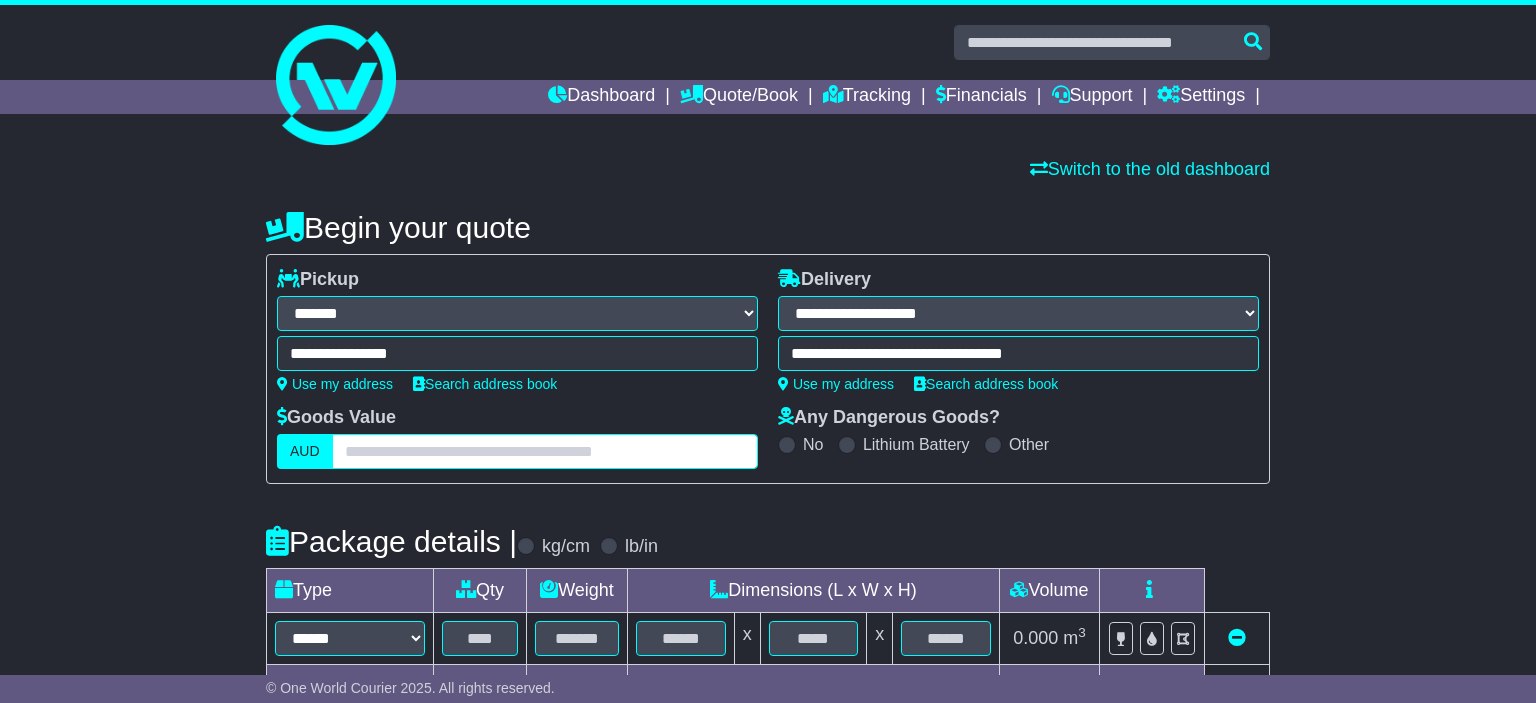 click at bounding box center [545, 451] 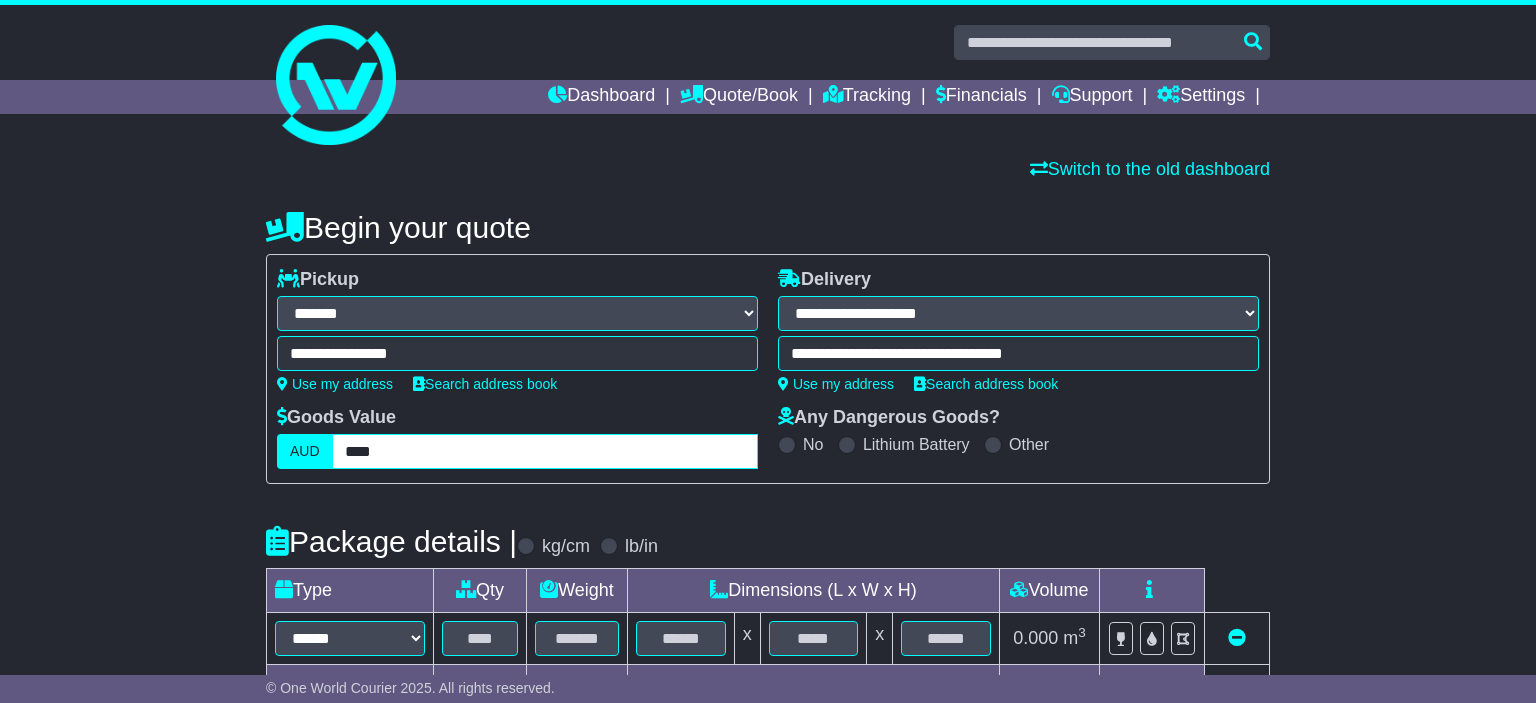 drag, startPoint x: 434, startPoint y: 458, endPoint x: 338, endPoint y: 458, distance: 96 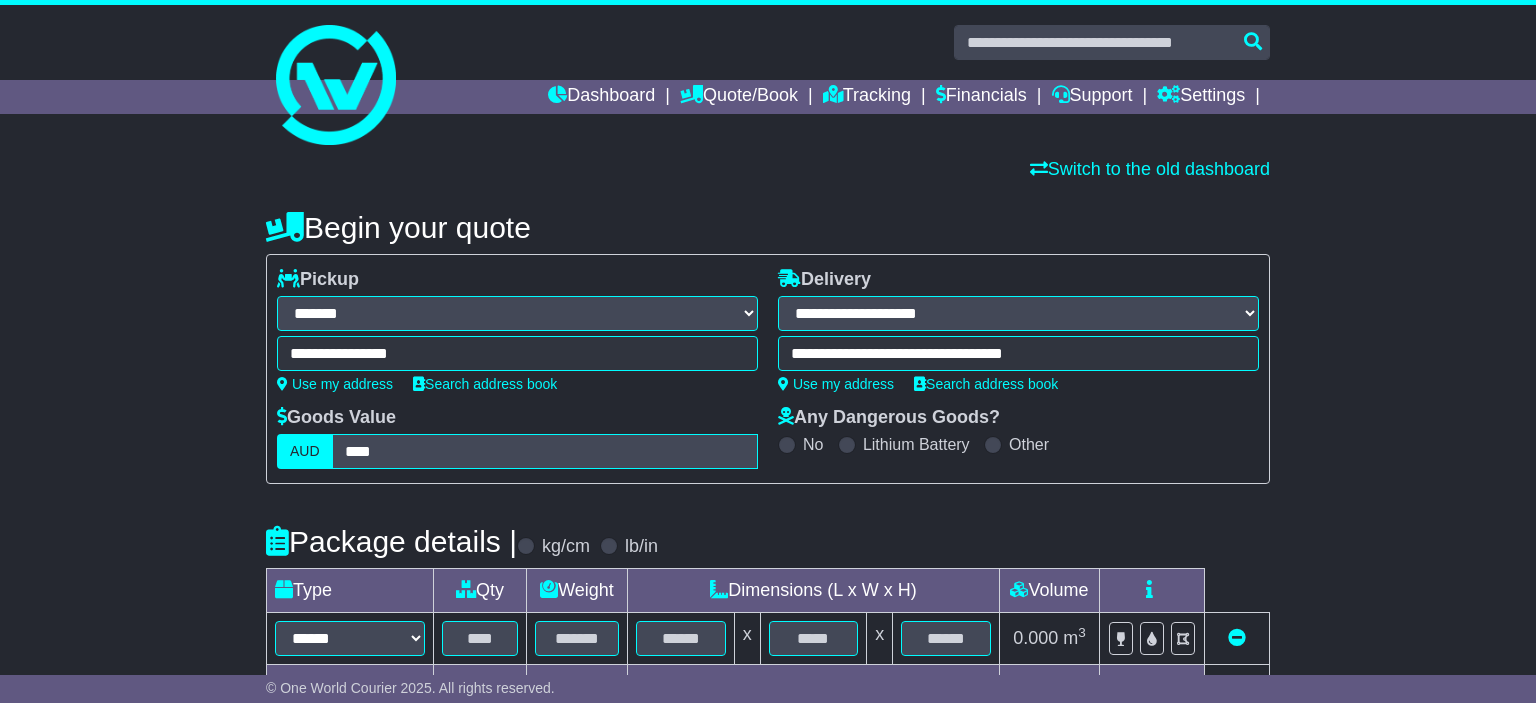 click on "**********" at bounding box center (768, 591) 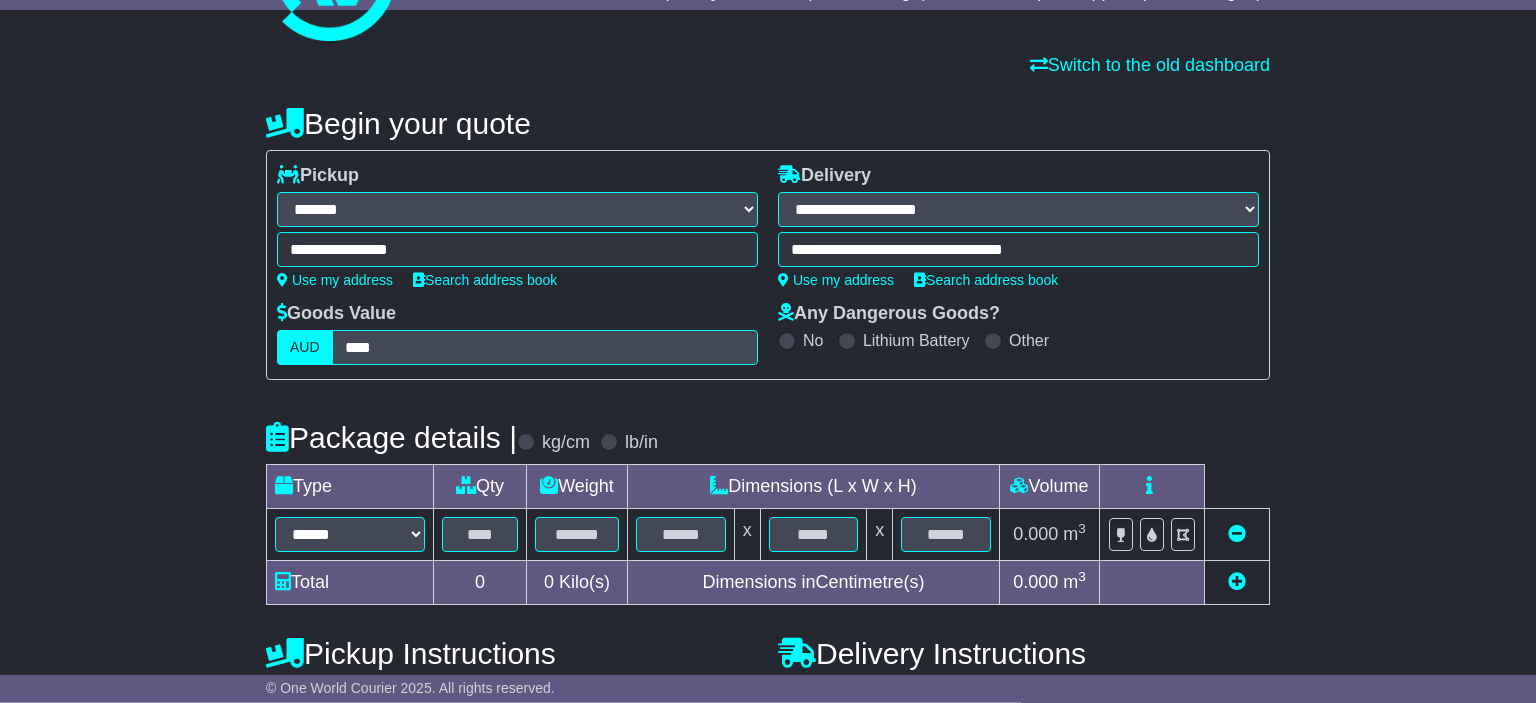 scroll, scrollTop: 316, scrollLeft: 0, axis: vertical 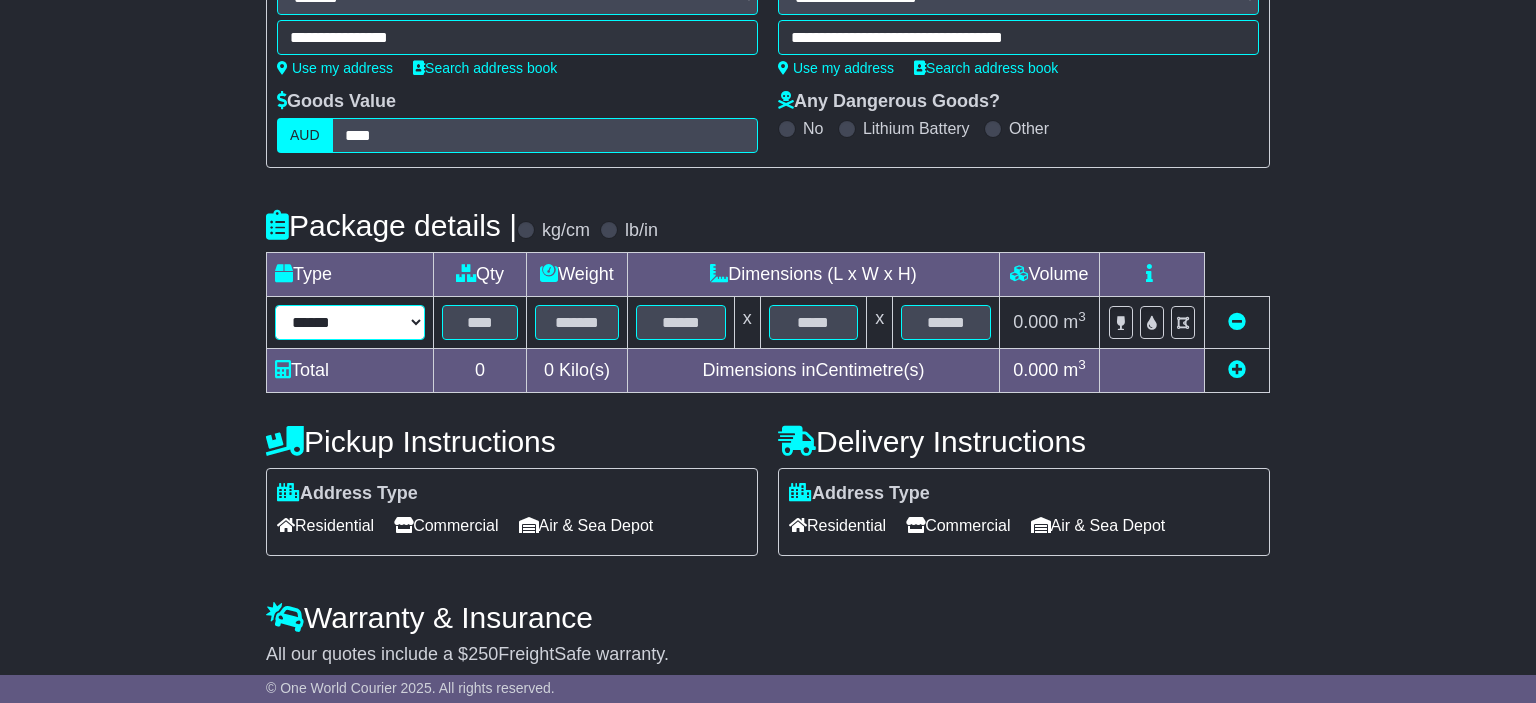 click on "****** ****** *** ******** ***** **** **** ****** *** *******" at bounding box center [350, 322] 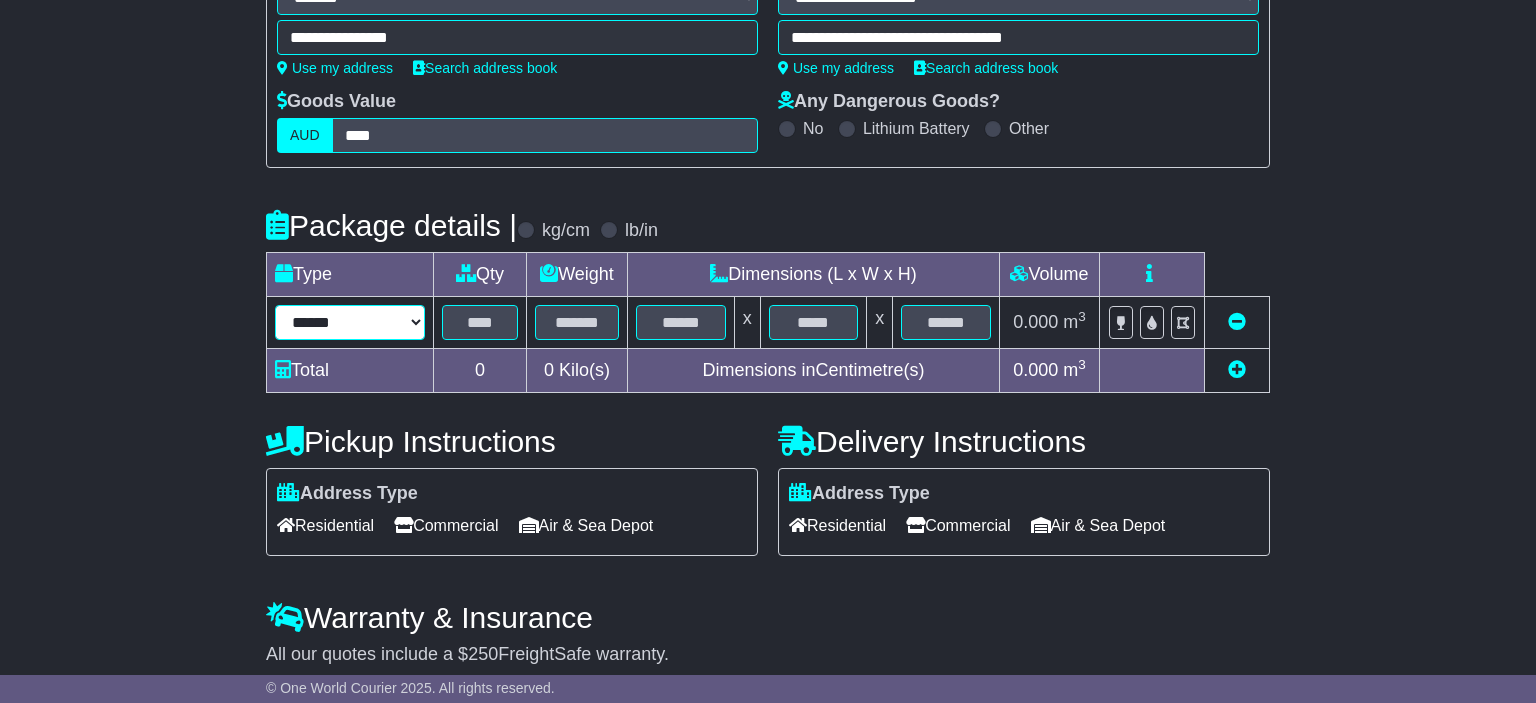 select on "*****" 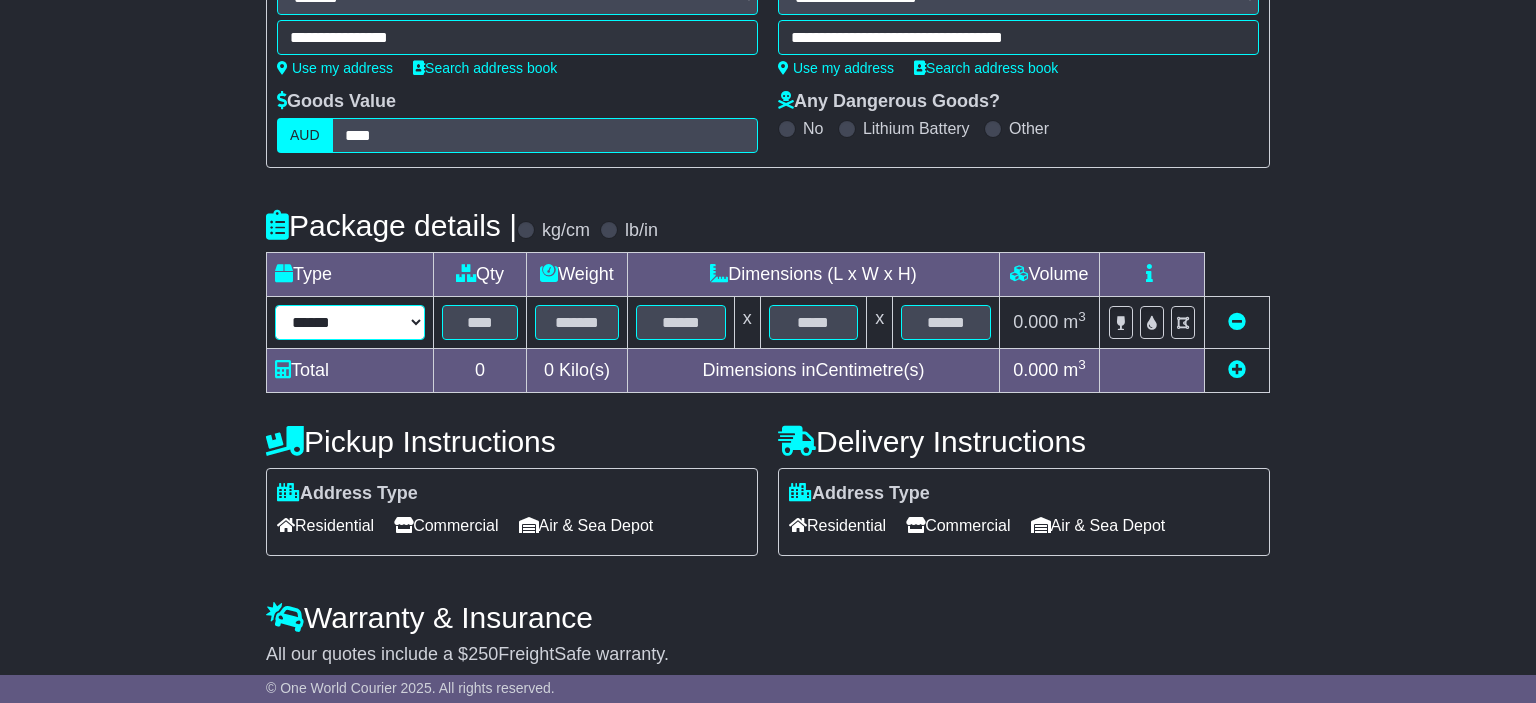 click on "******" at bounding box center (0, 0) 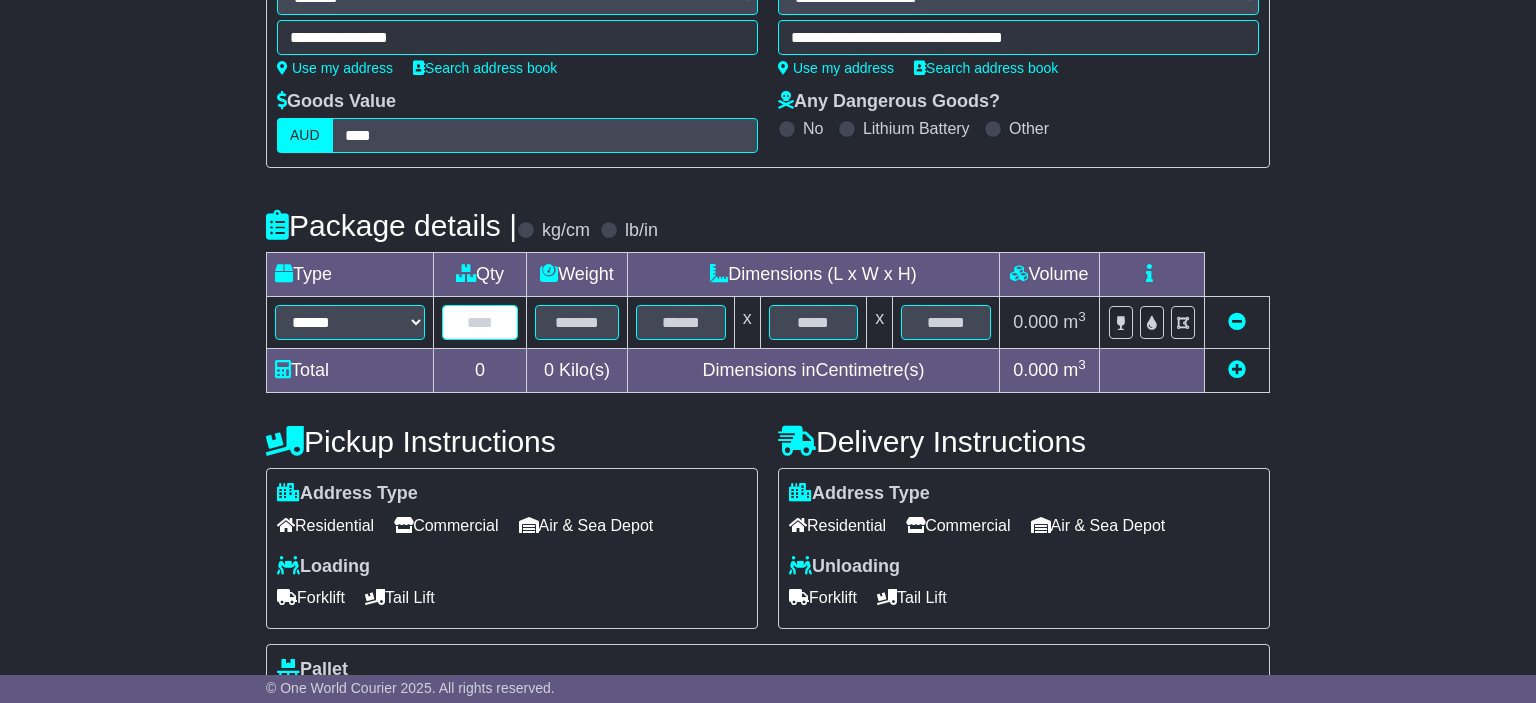 click at bounding box center [480, 322] 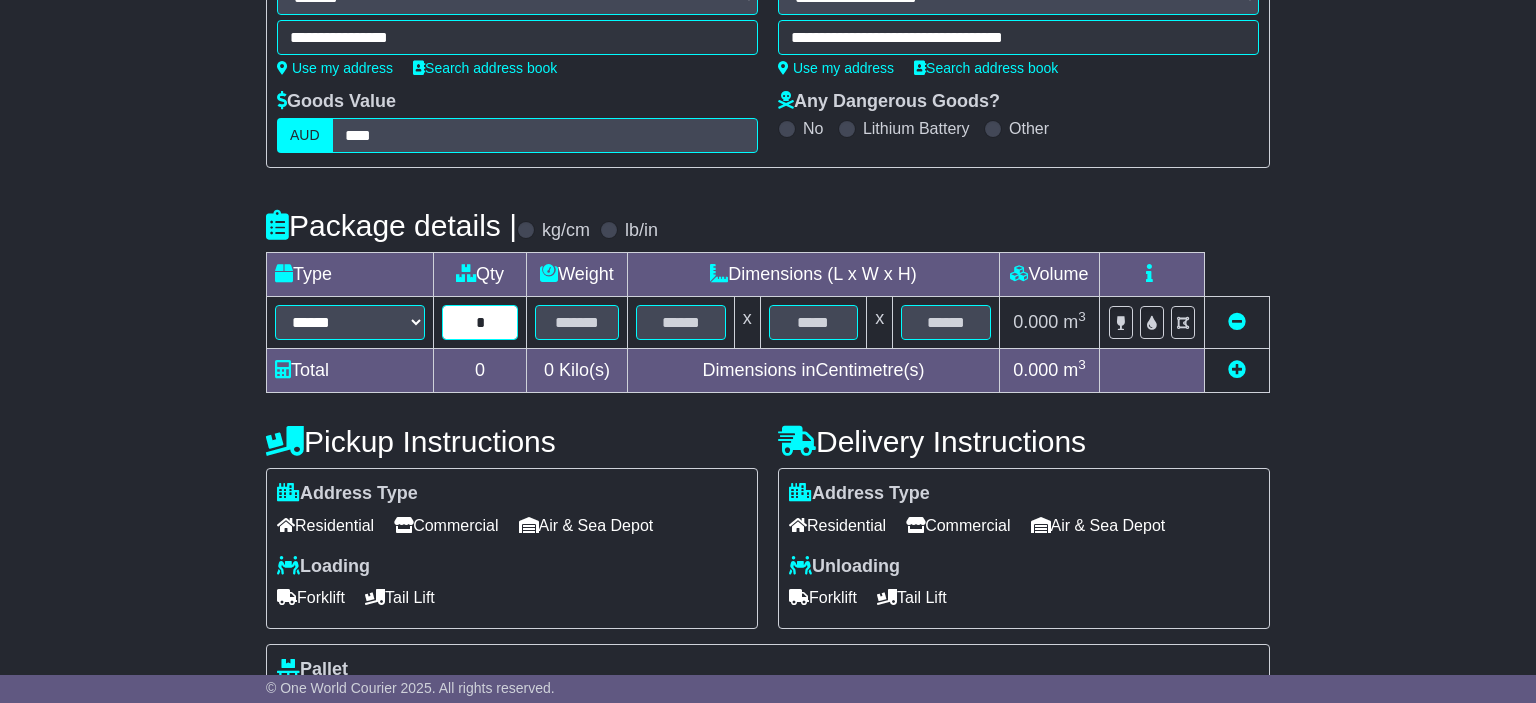 type on "*" 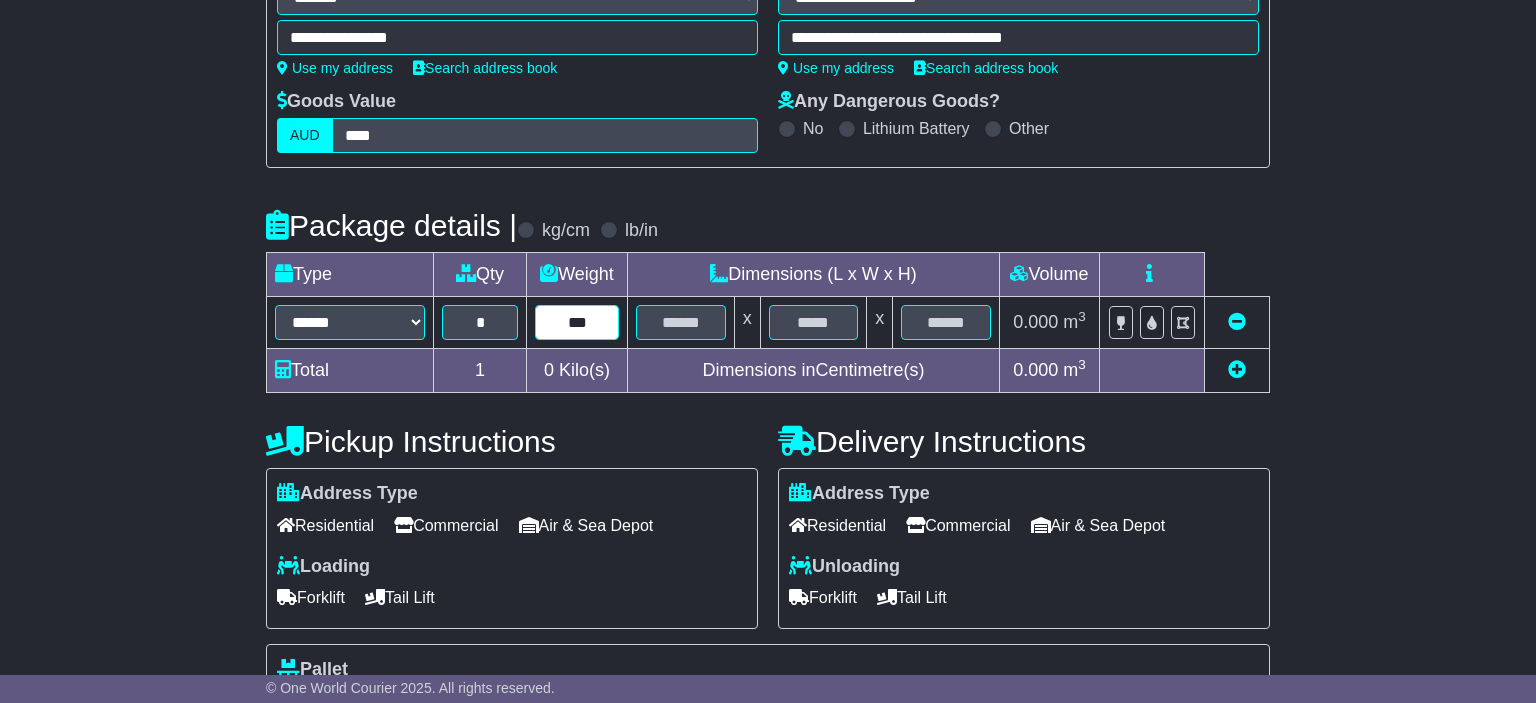 type on "***" 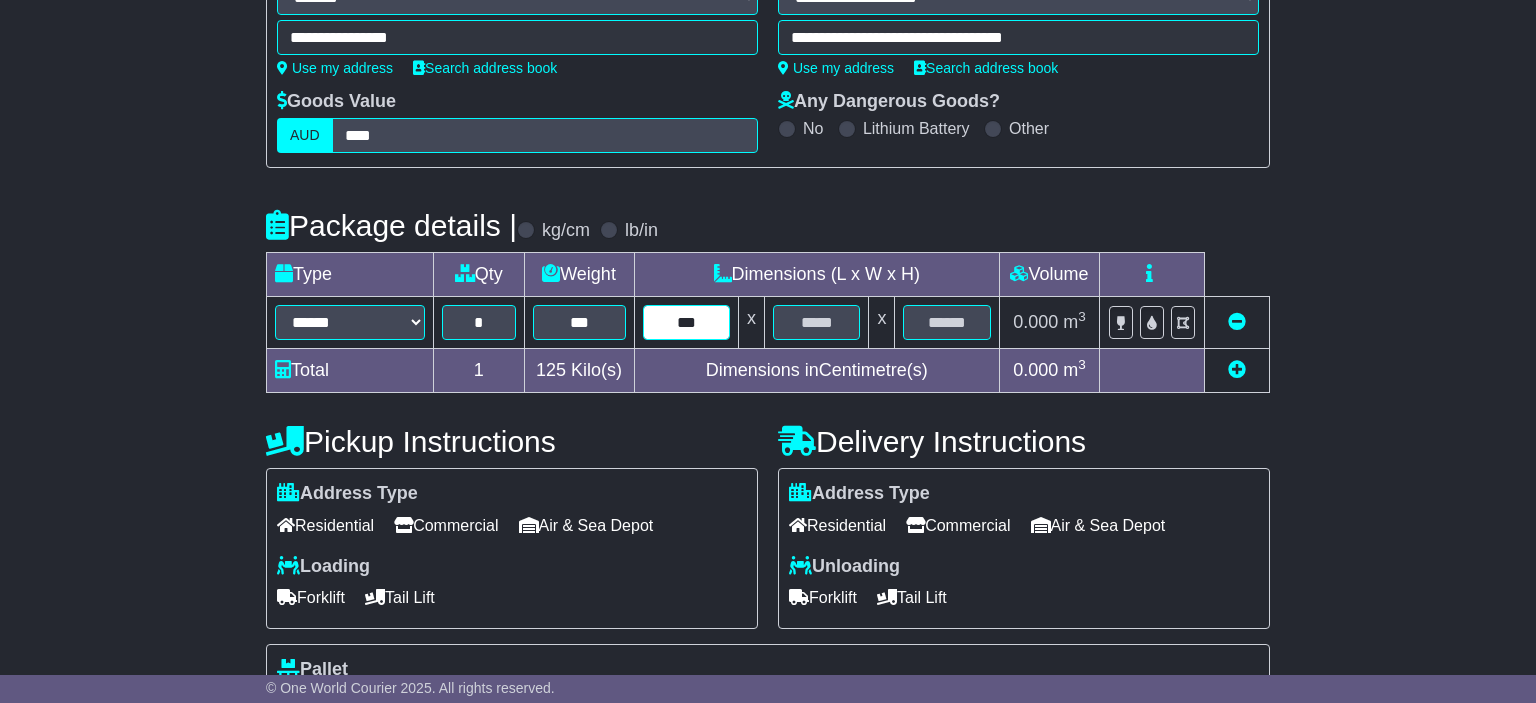 type on "***" 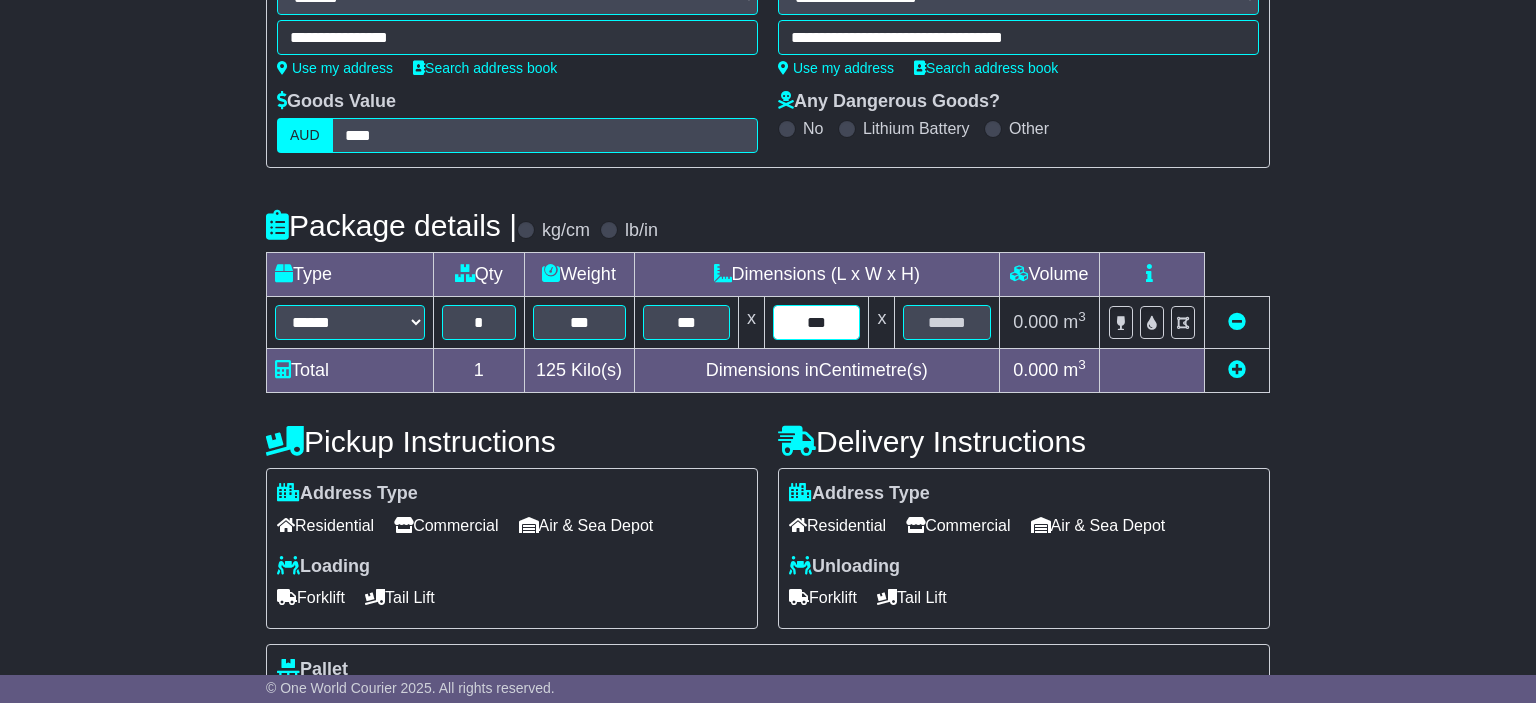 type on "***" 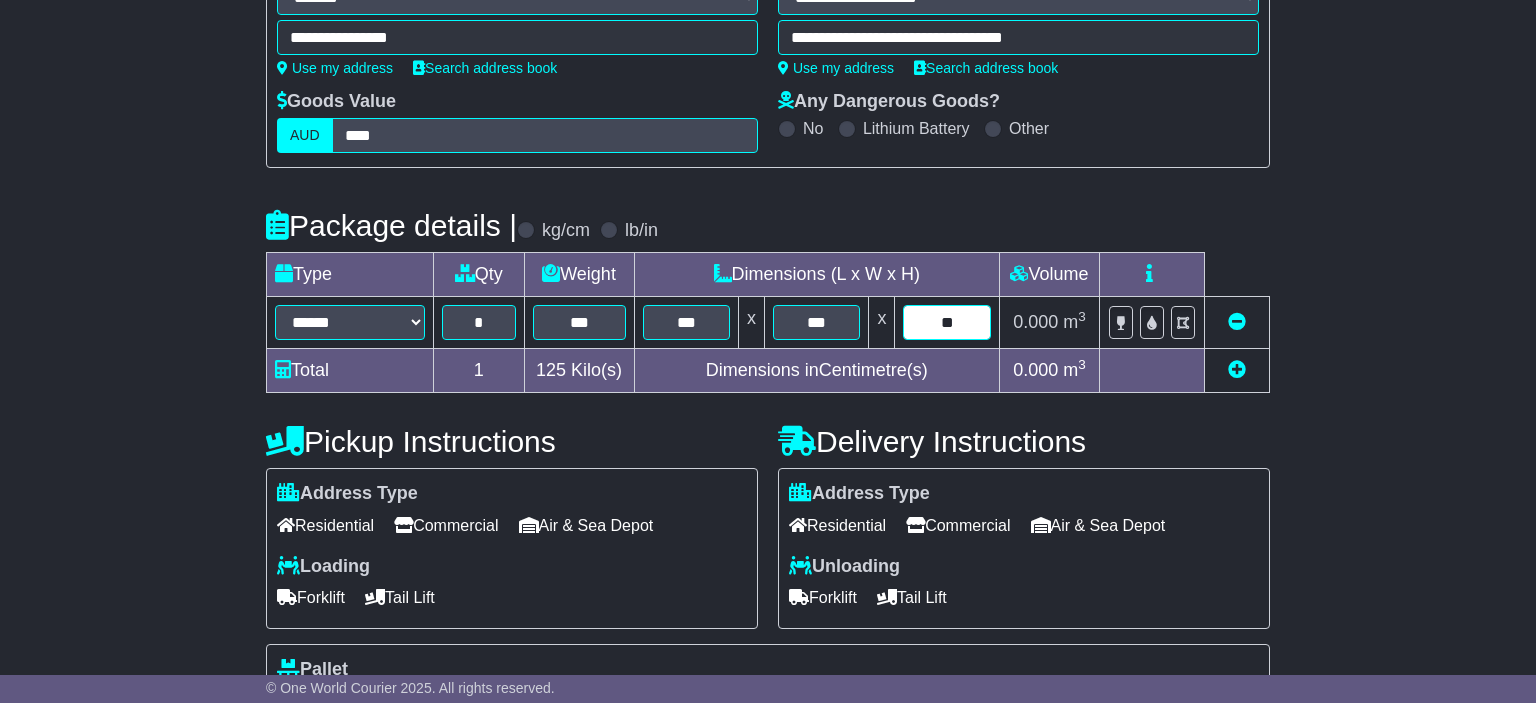 drag, startPoint x: 975, startPoint y: 313, endPoint x: 879, endPoint y: 317, distance: 96.0833 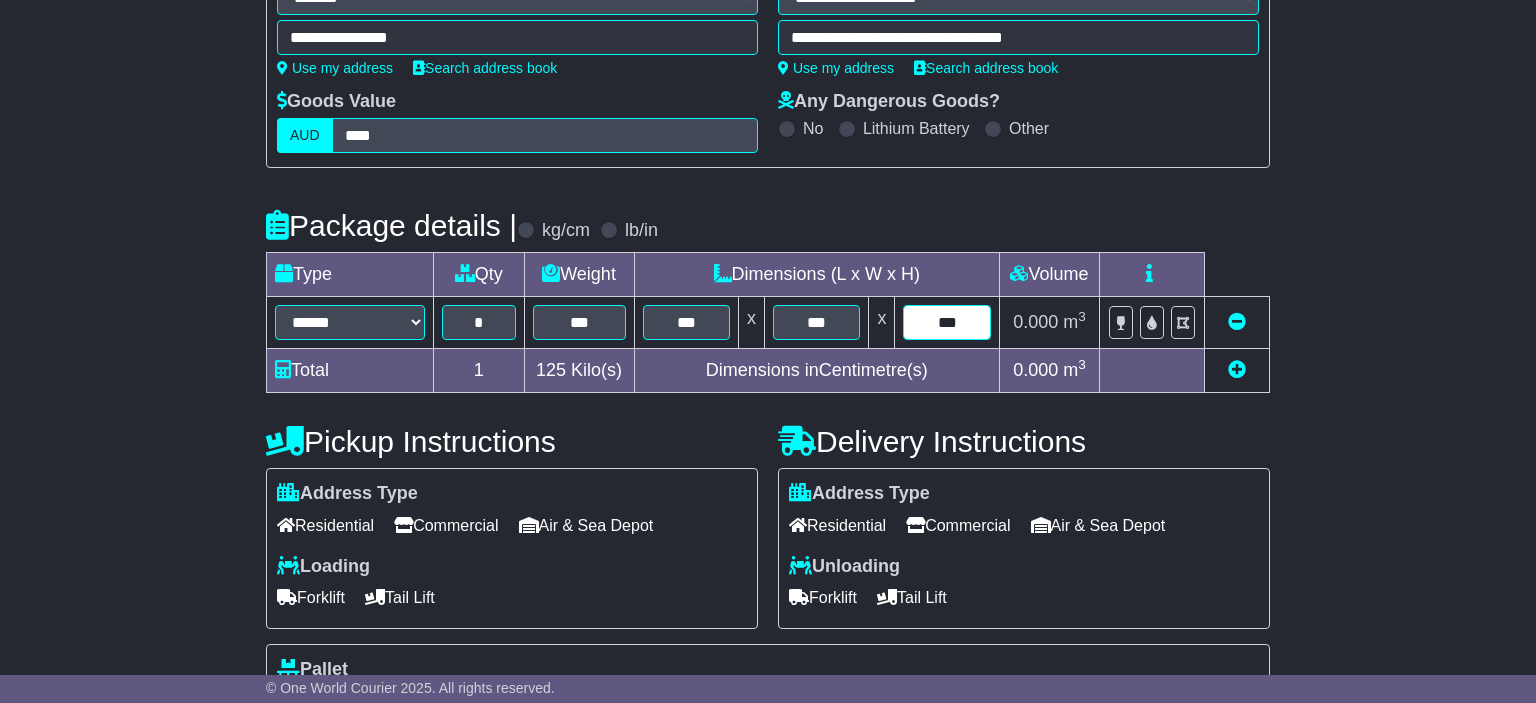 type on "***" 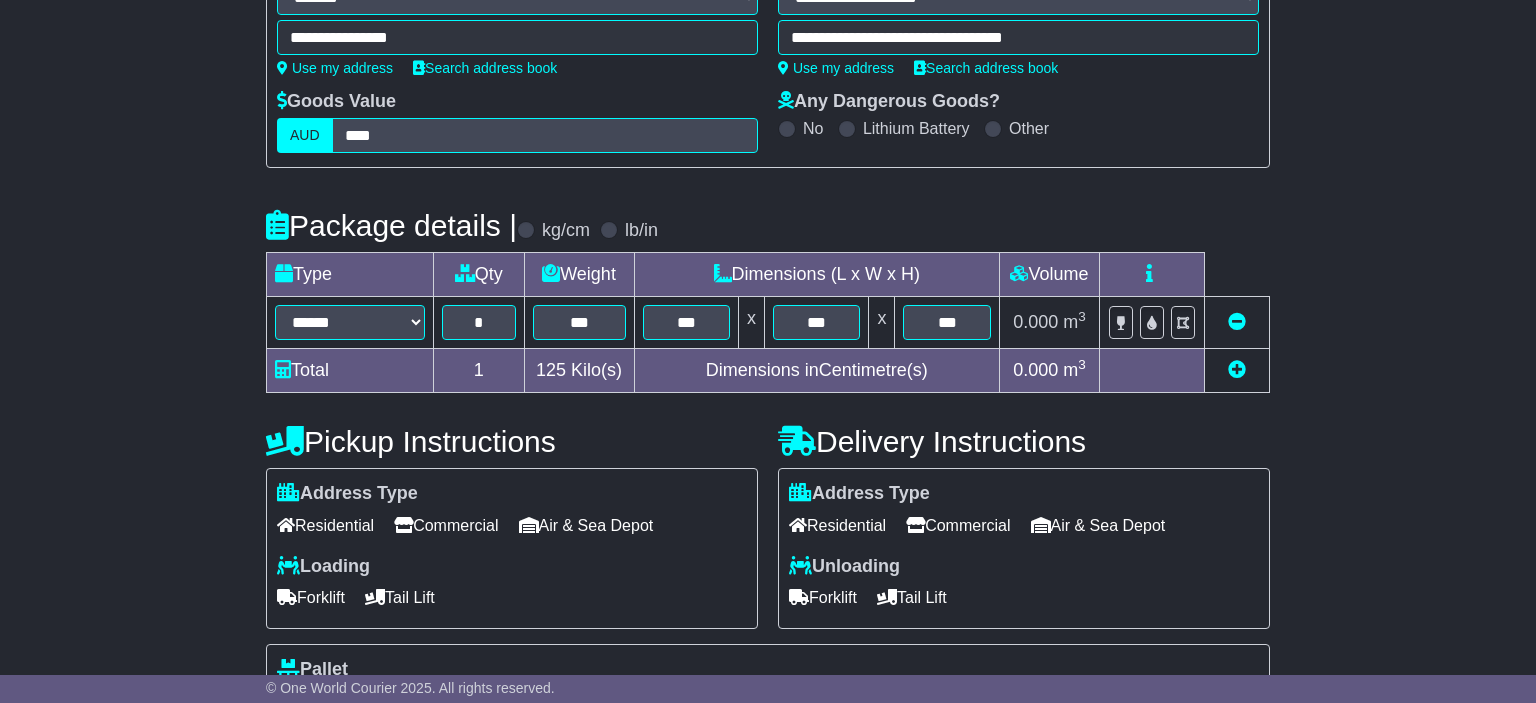 click on "**********" at bounding box center [768, 505] 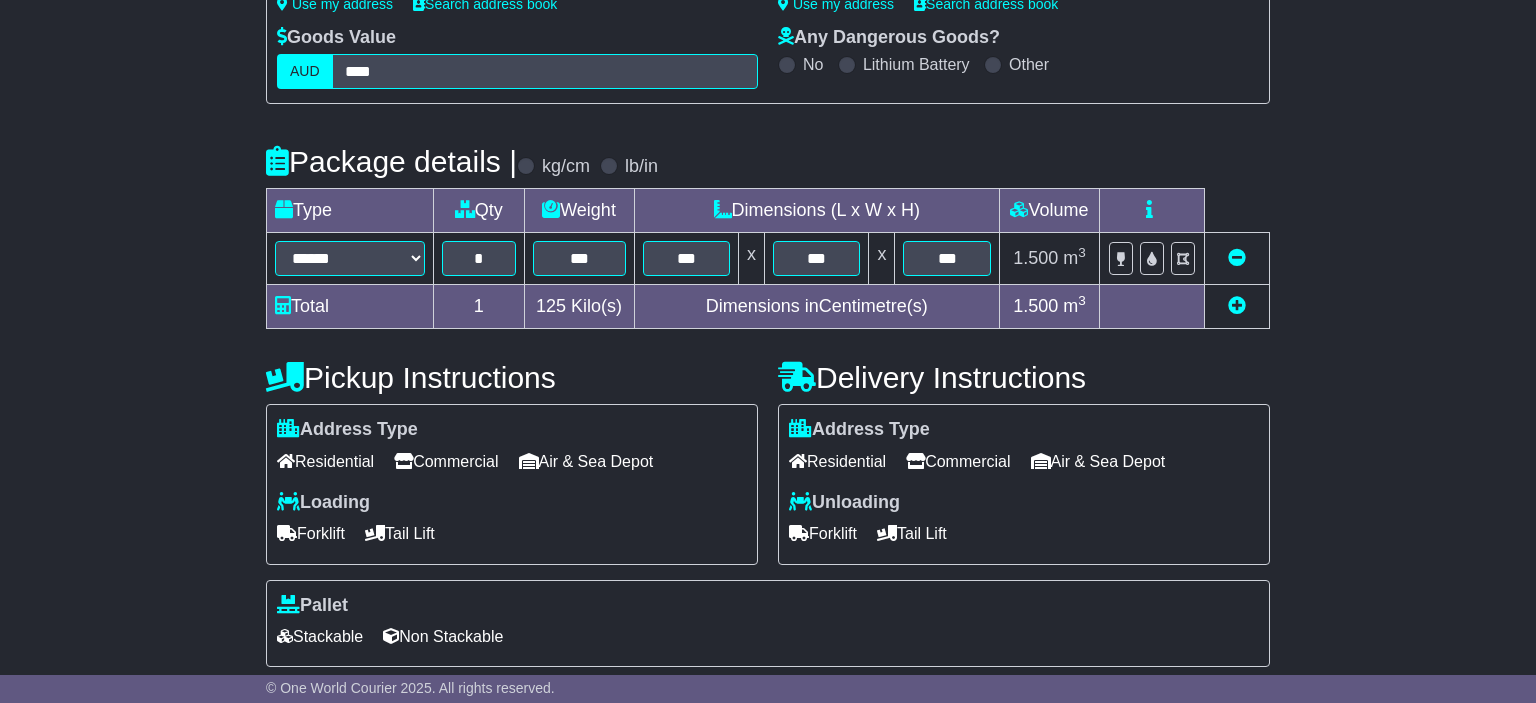 scroll, scrollTop: 422, scrollLeft: 0, axis: vertical 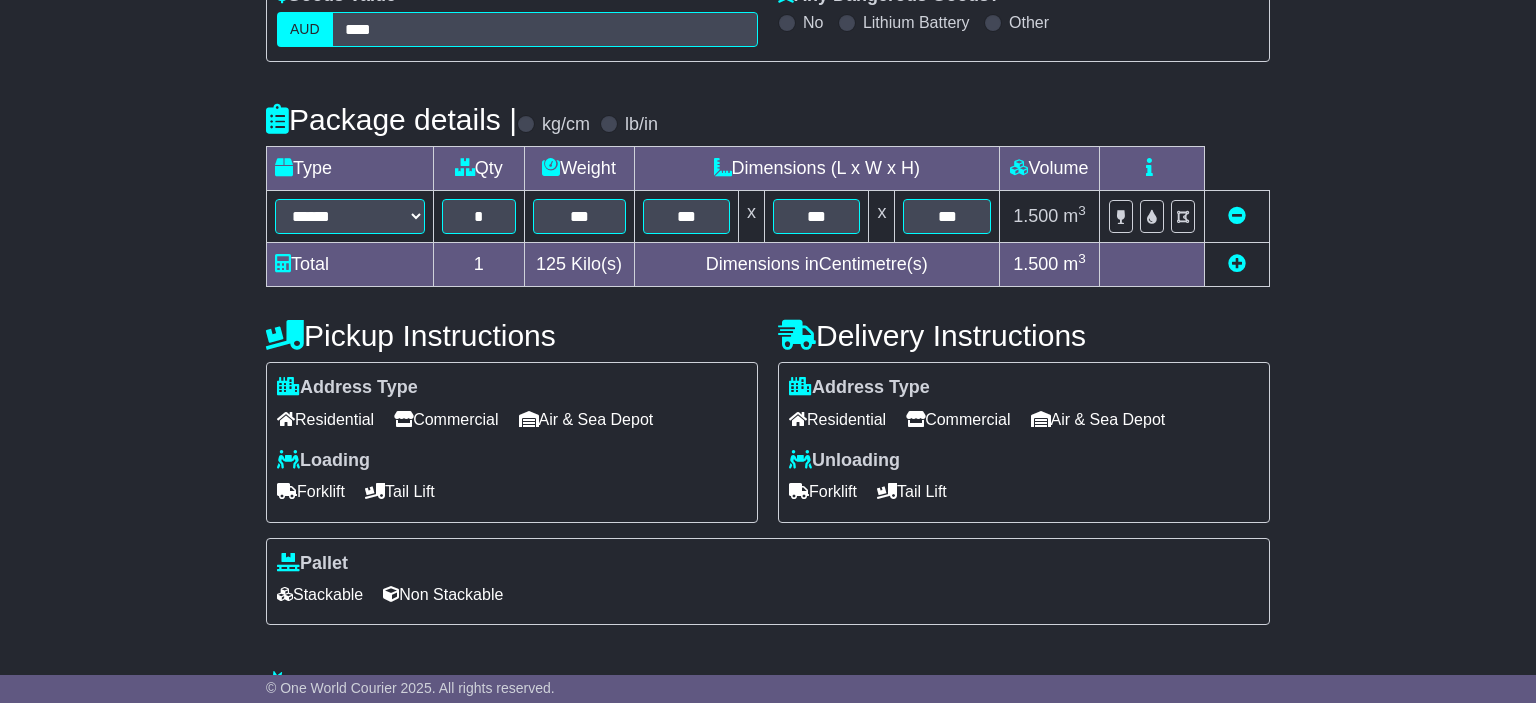click on "Commercial" at bounding box center [958, 419] 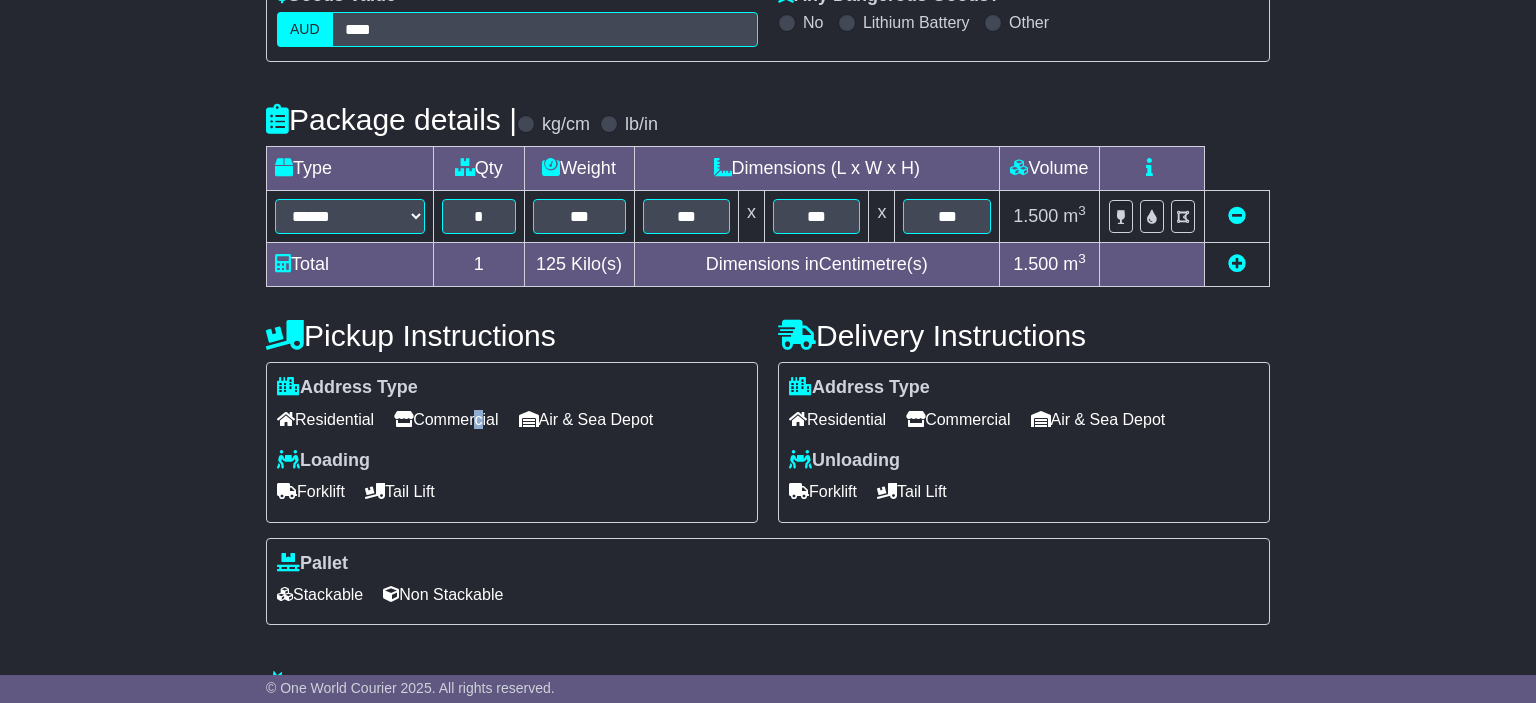 click at bounding box center (403, 419) 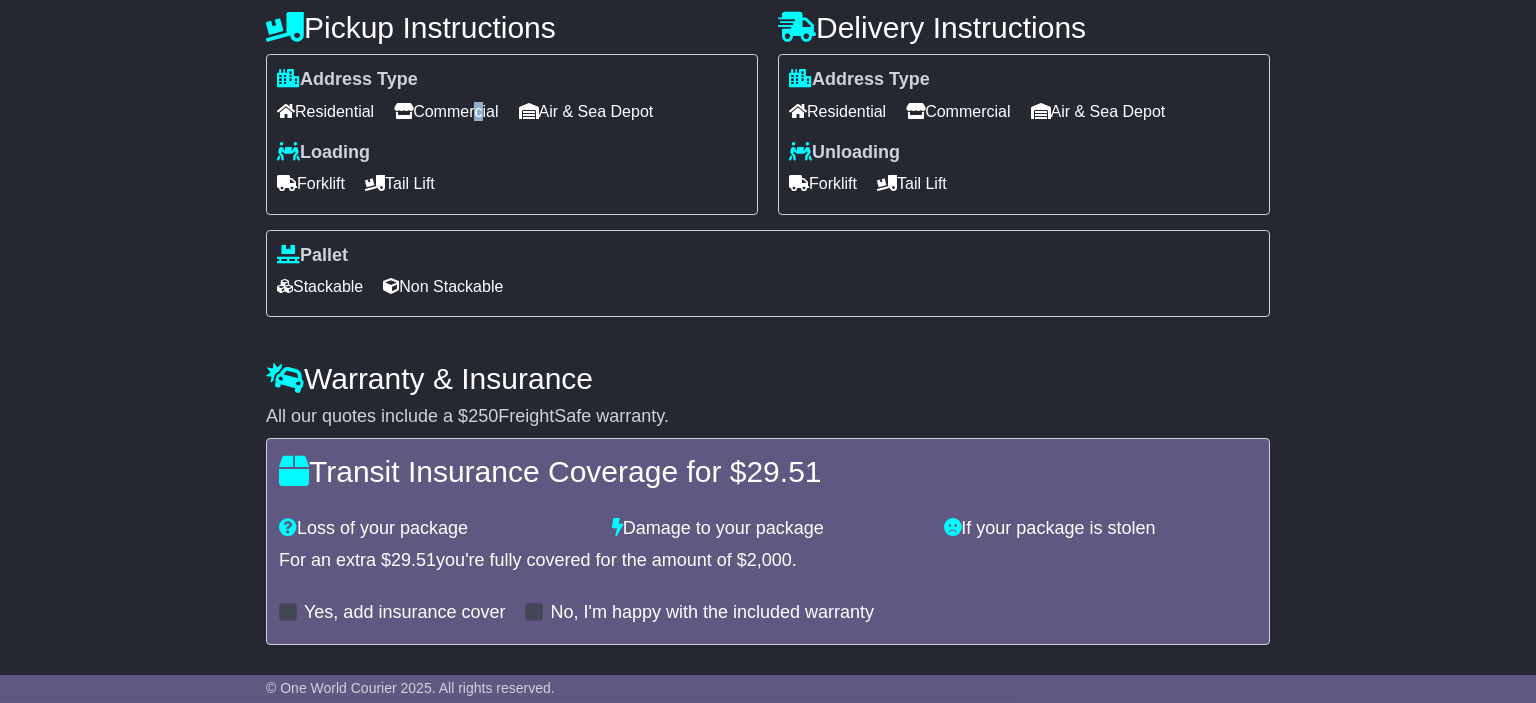 scroll, scrollTop: 786, scrollLeft: 0, axis: vertical 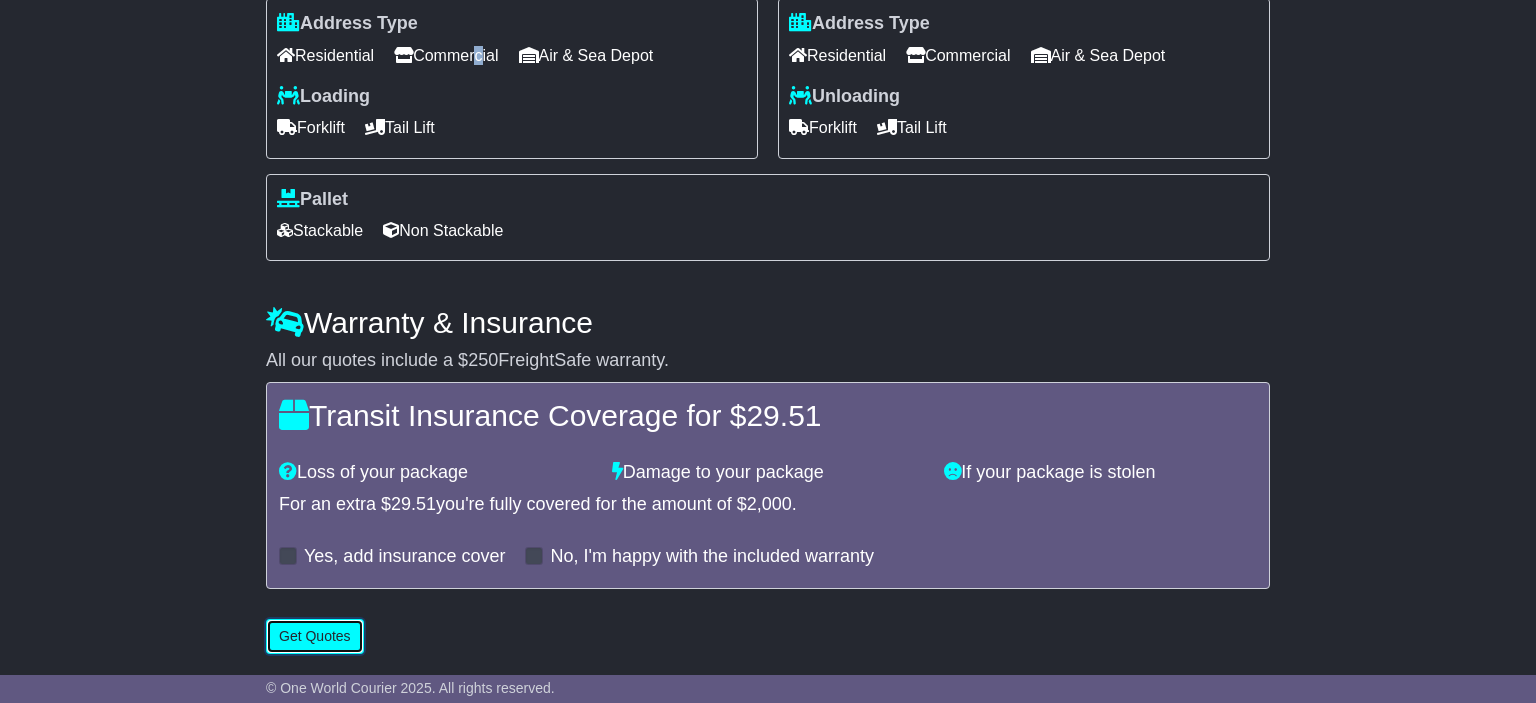 click on "Get Quotes" at bounding box center (315, 636) 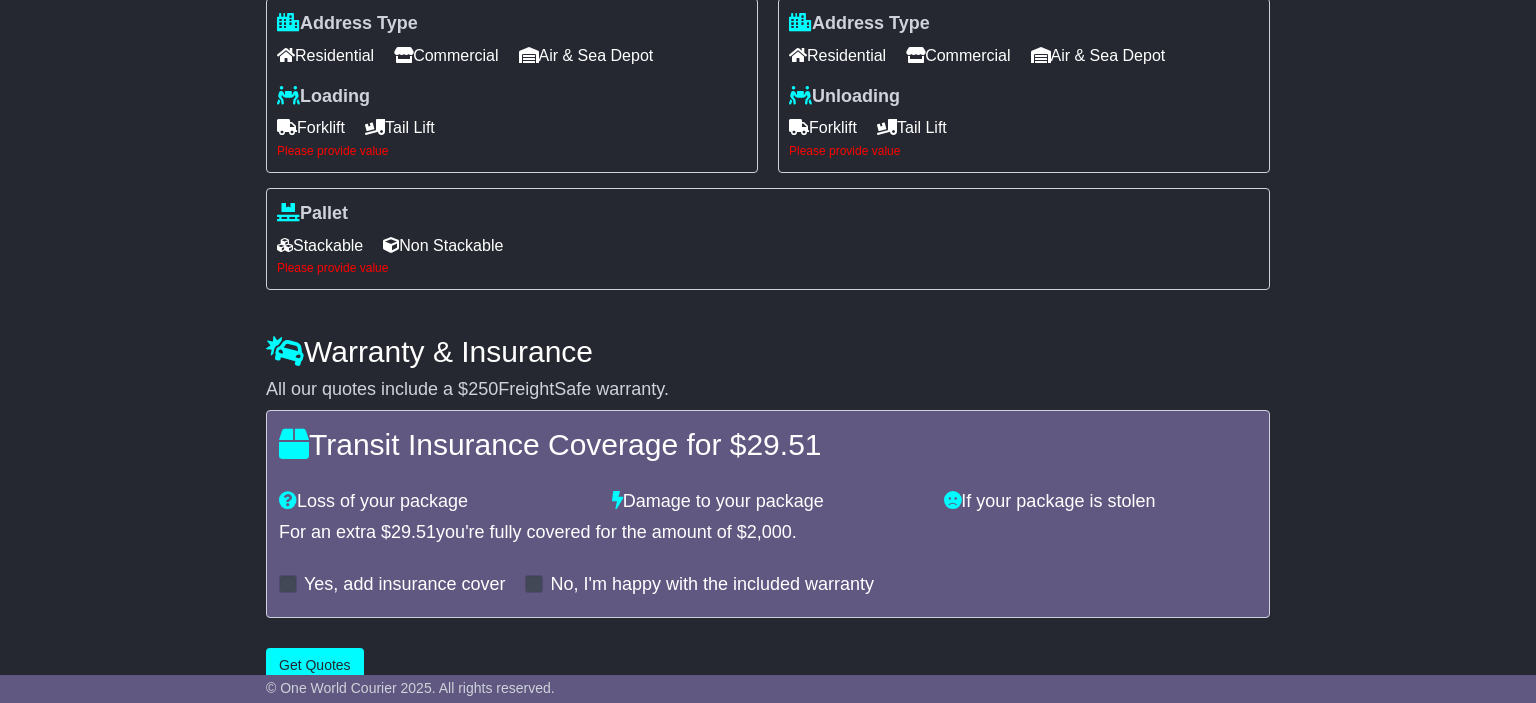click on "Forklift" at bounding box center (311, 127) 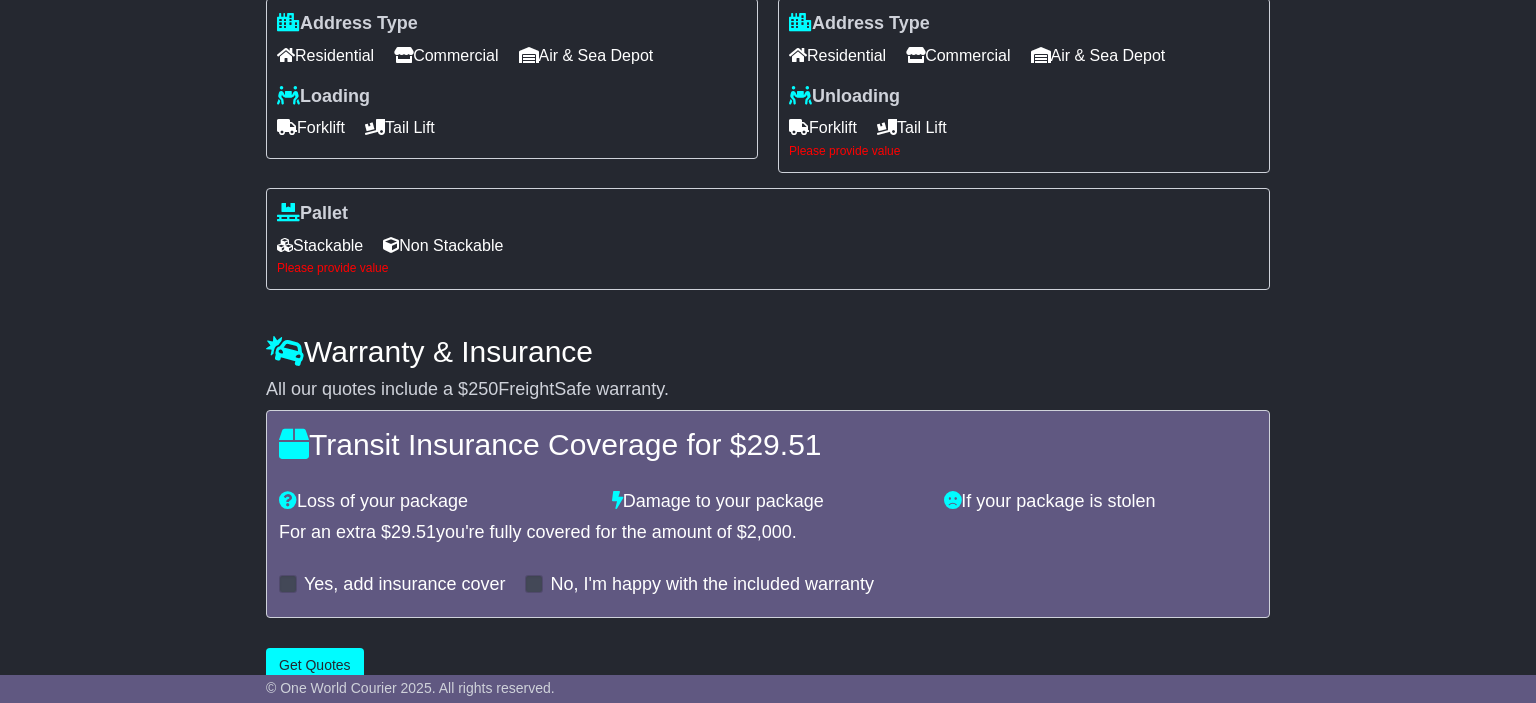 click on "Forklift" at bounding box center (823, 127) 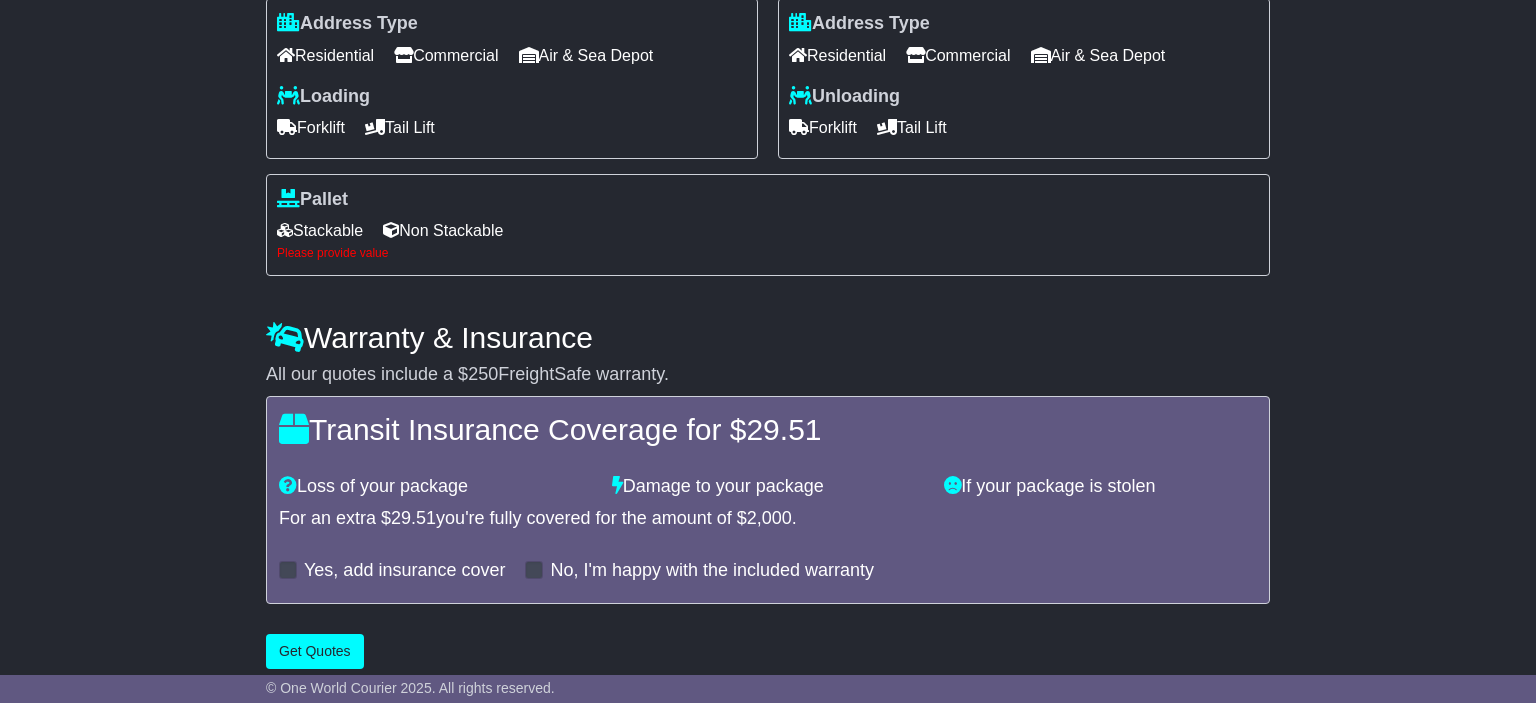 click on "Non Stackable" at bounding box center (443, 230) 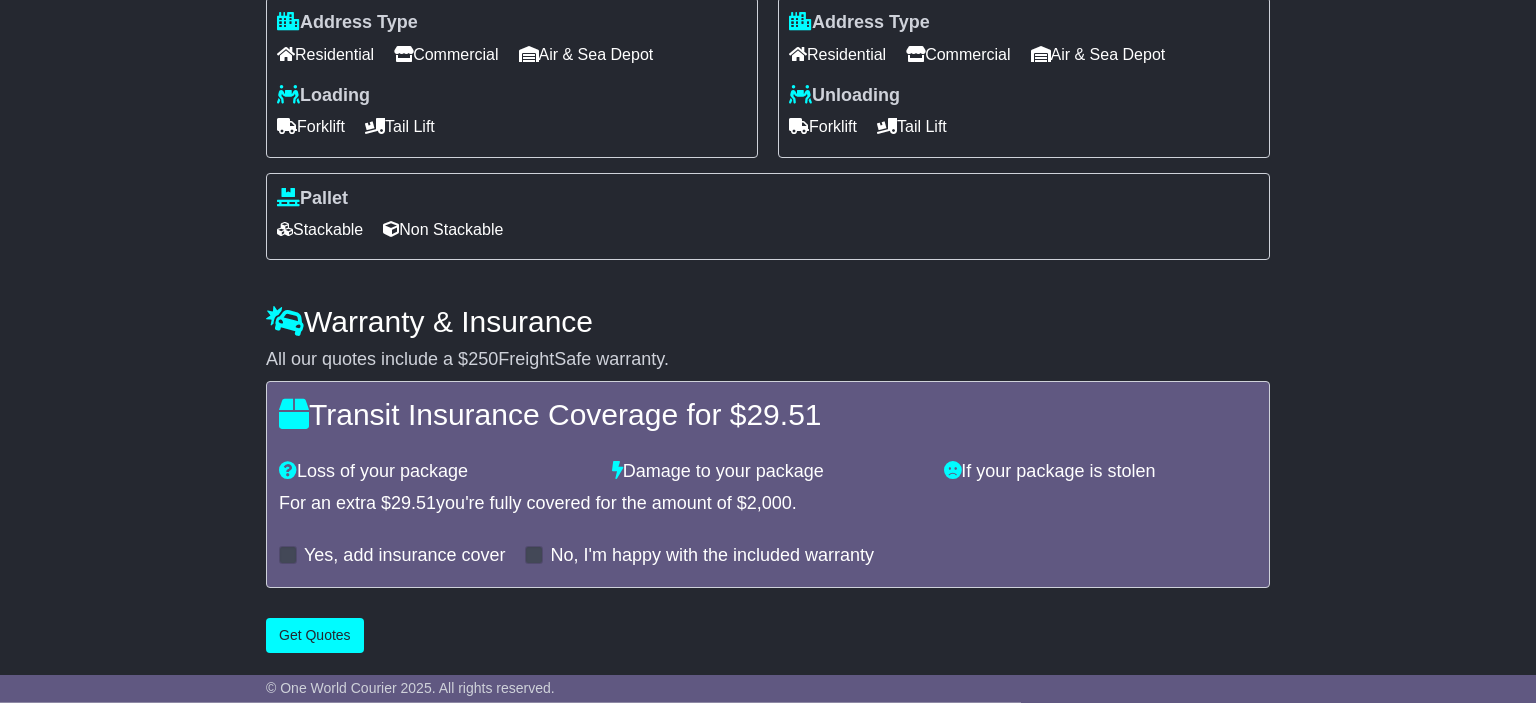 scroll, scrollTop: 789, scrollLeft: 0, axis: vertical 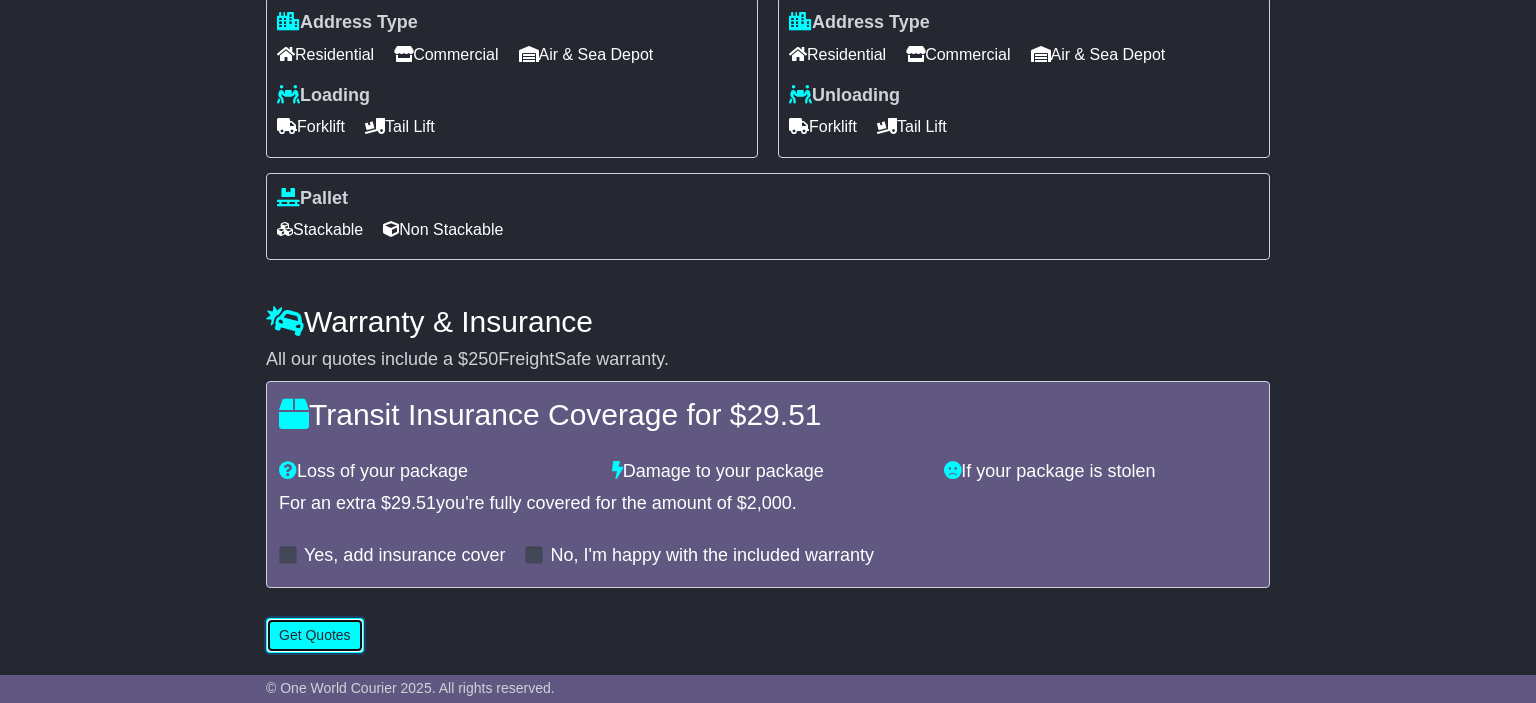click on "Get Quotes" at bounding box center (315, 635) 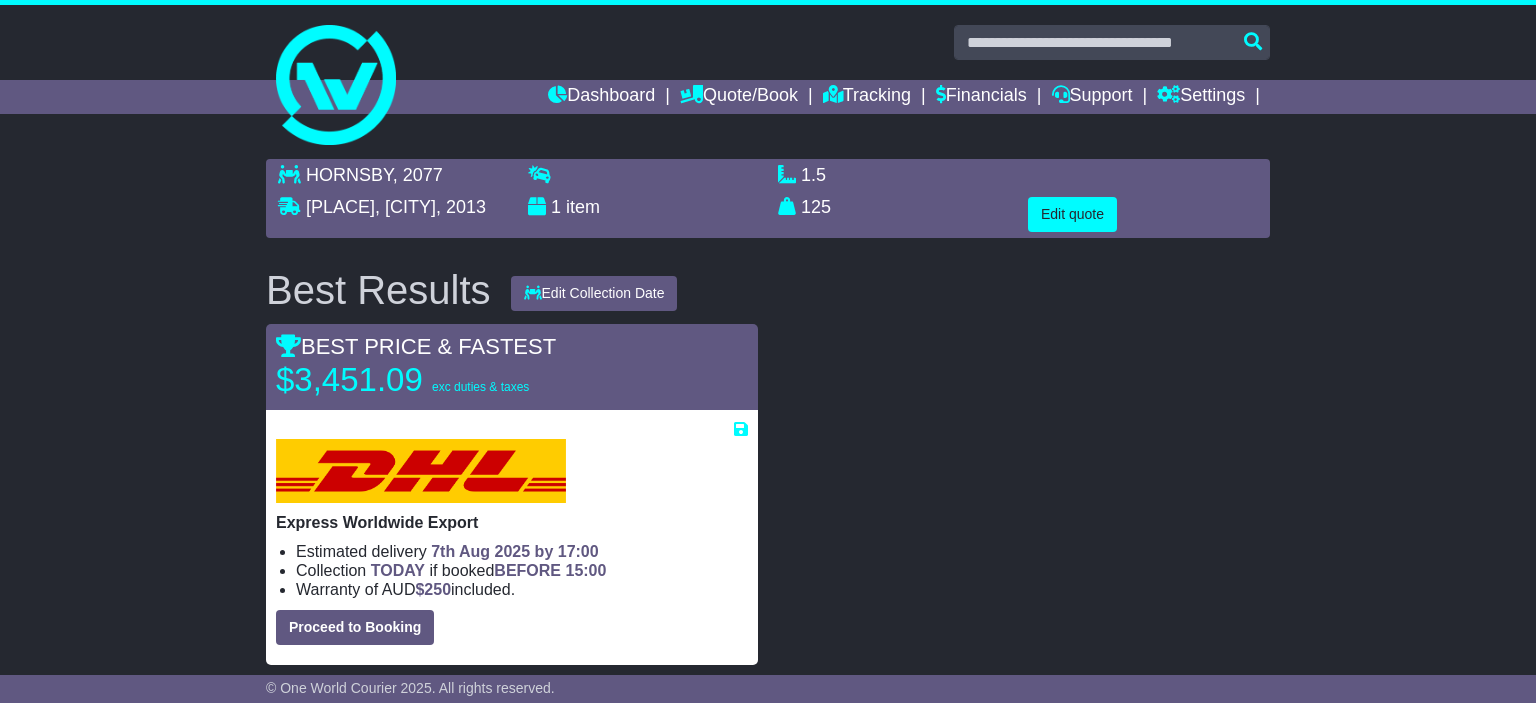 scroll, scrollTop: 0, scrollLeft: 0, axis: both 